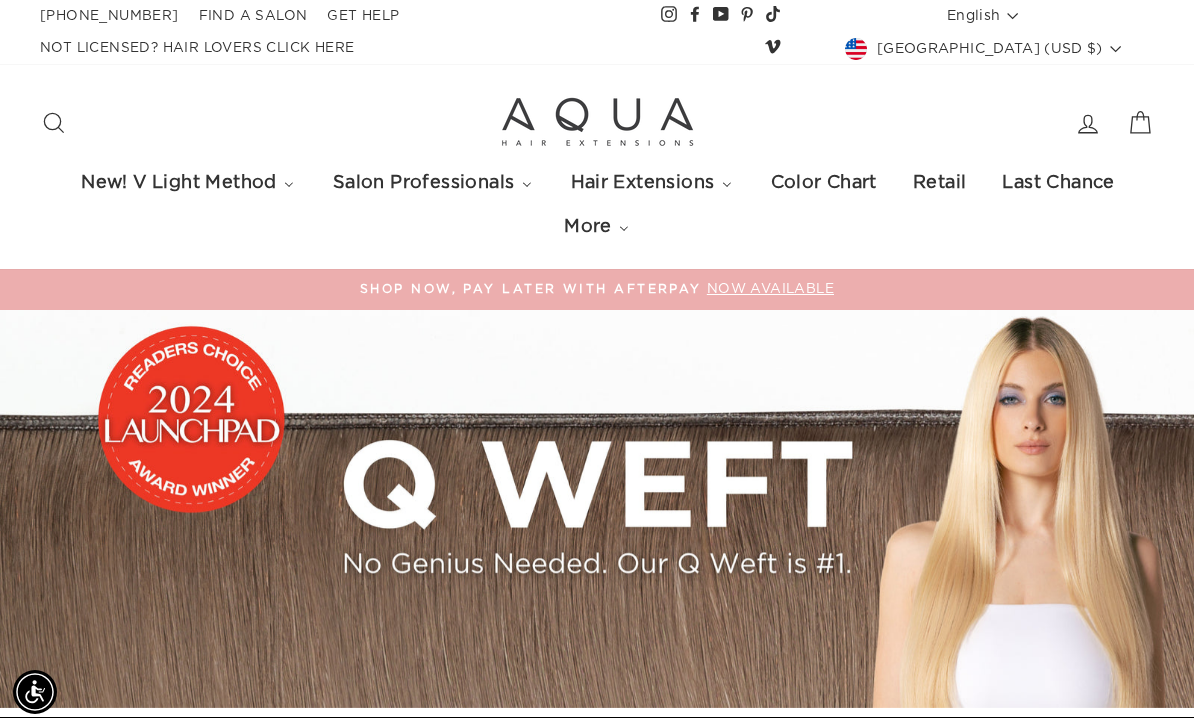 scroll, scrollTop: 4258, scrollLeft: 0, axis: vertical 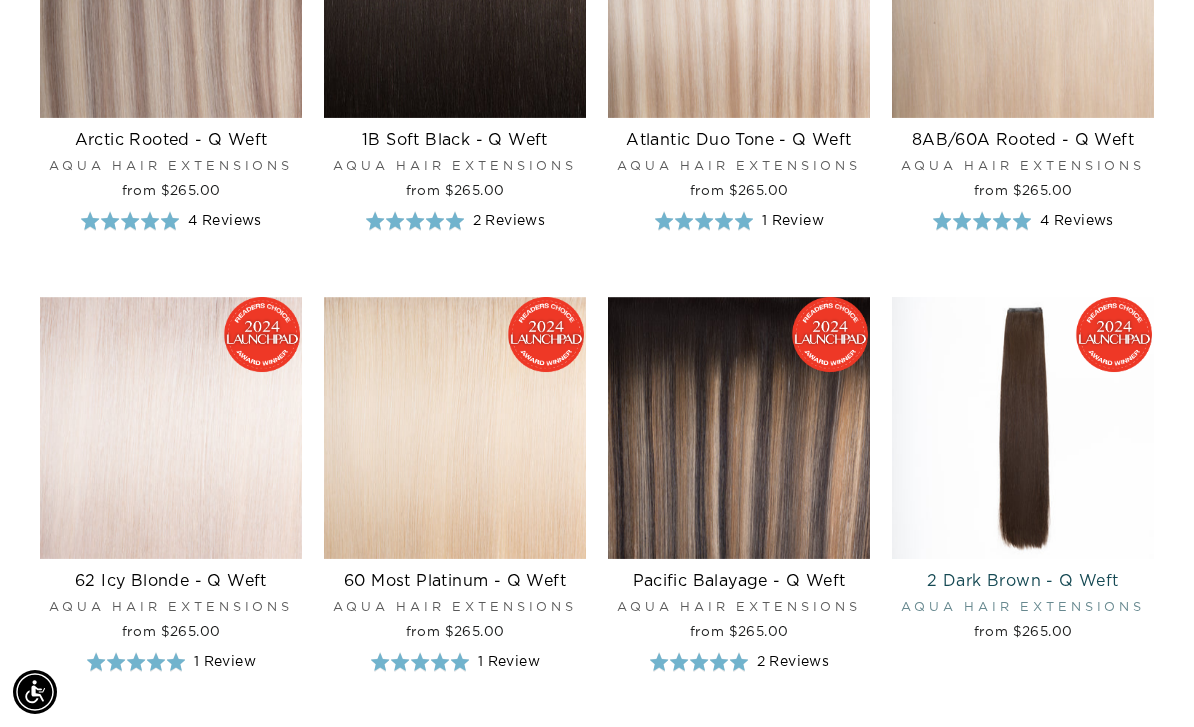 click at bounding box center (1023, 428) 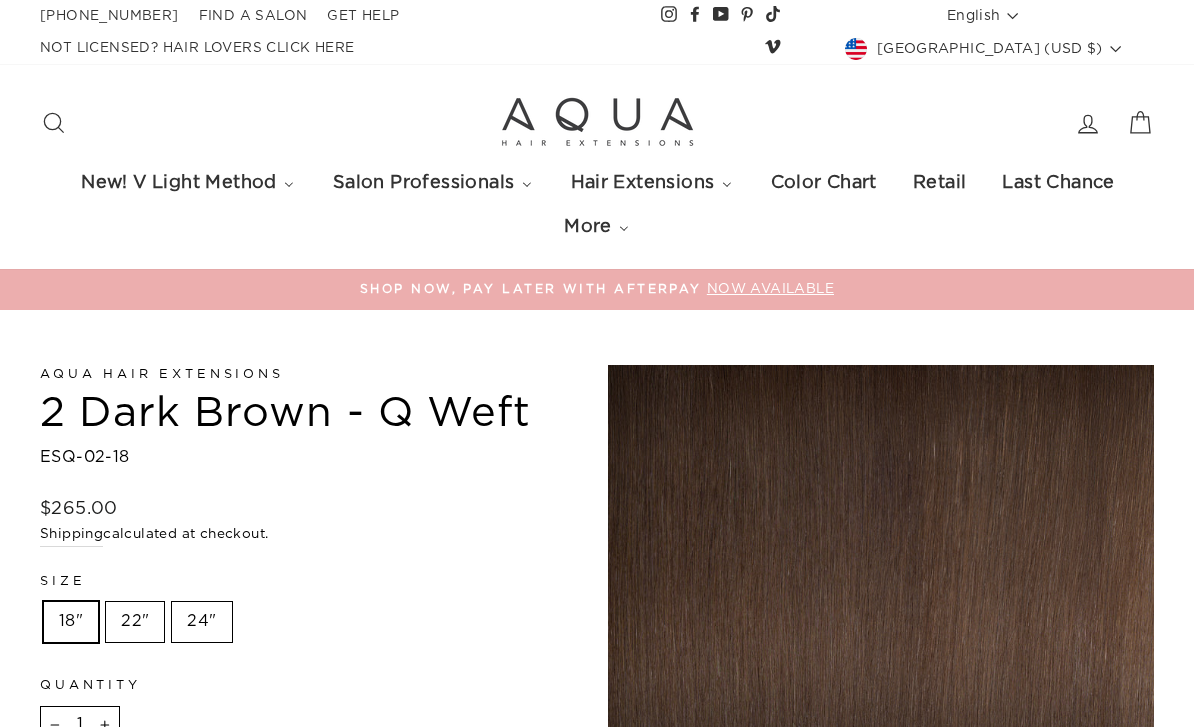 scroll, scrollTop: 0, scrollLeft: 0, axis: both 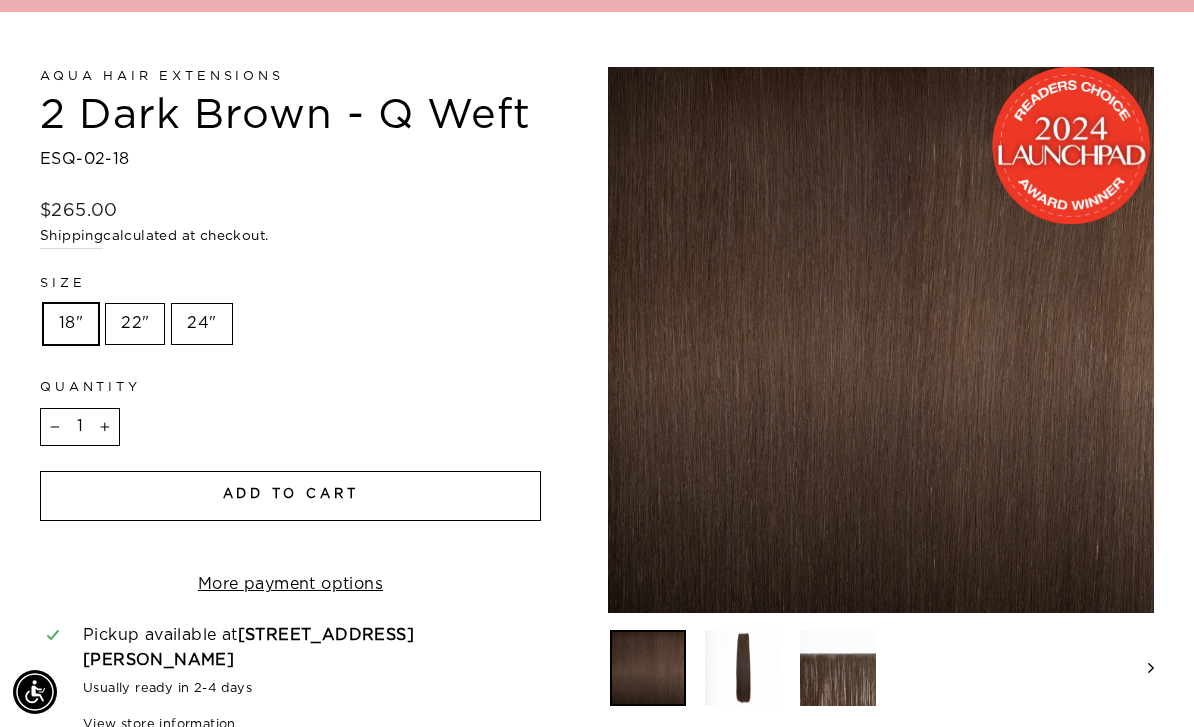 click on "24"" at bounding box center (201, 324) 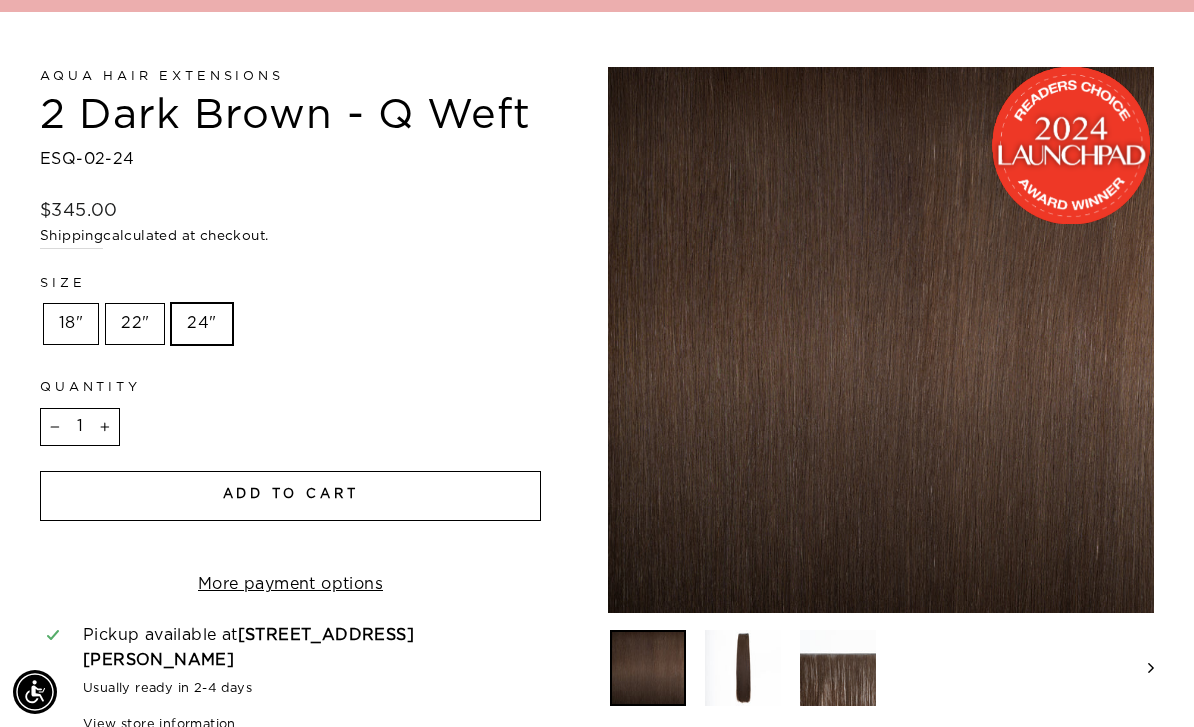click on "Add to cart" at bounding box center [291, 494] 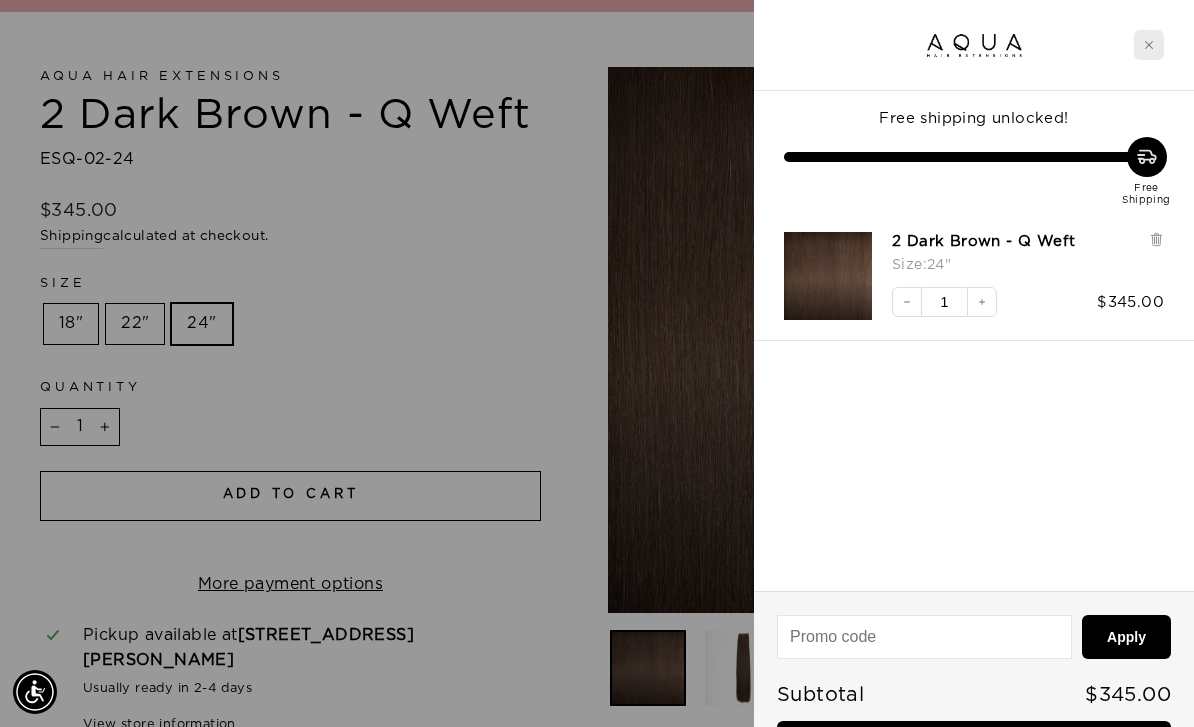 click at bounding box center [1149, 45] 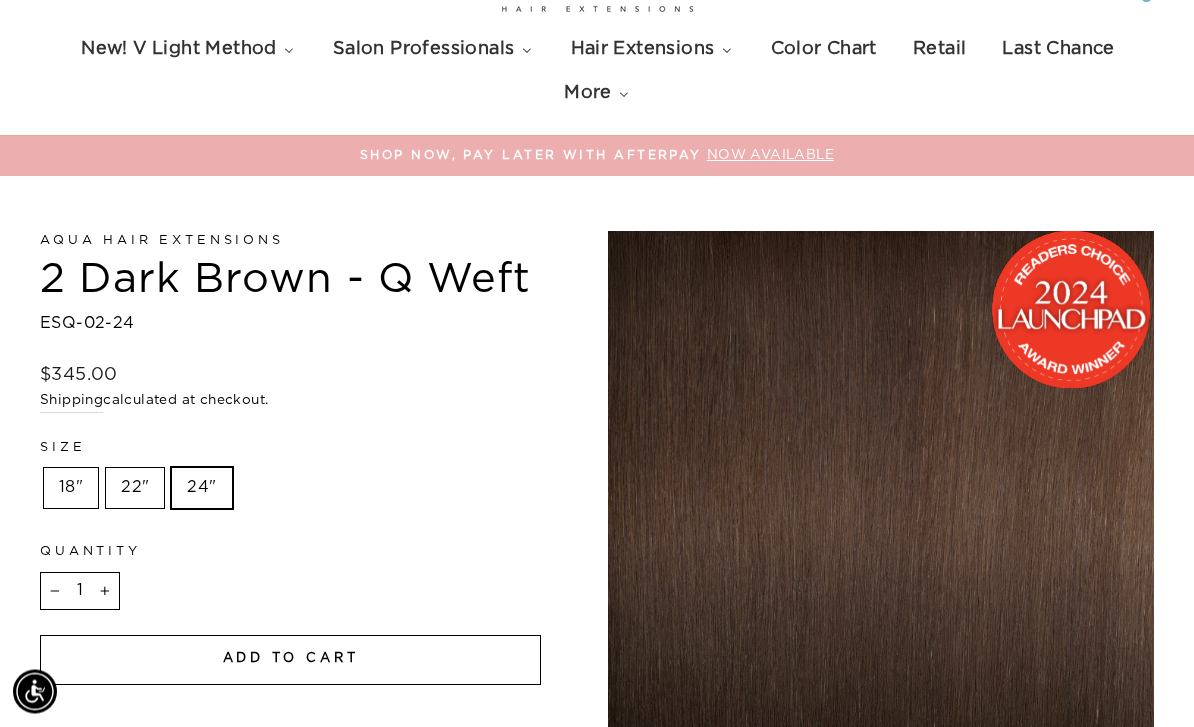 scroll, scrollTop: 0, scrollLeft: 0, axis: both 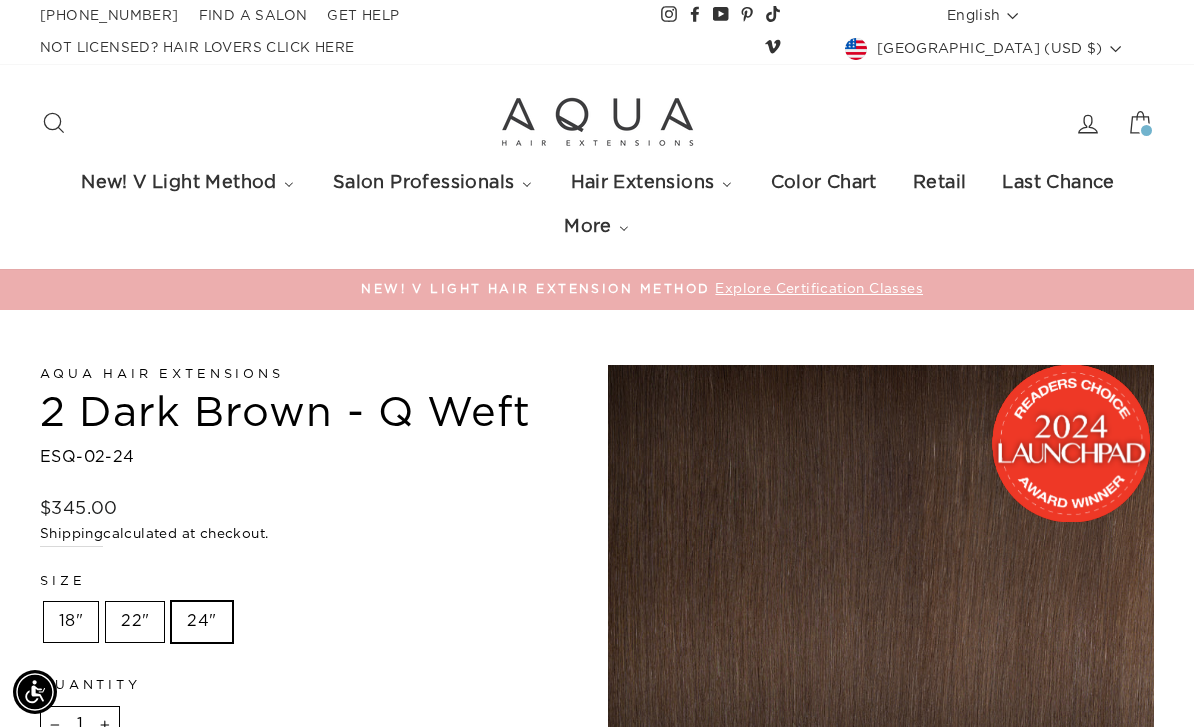 click at bounding box center [597, 123] 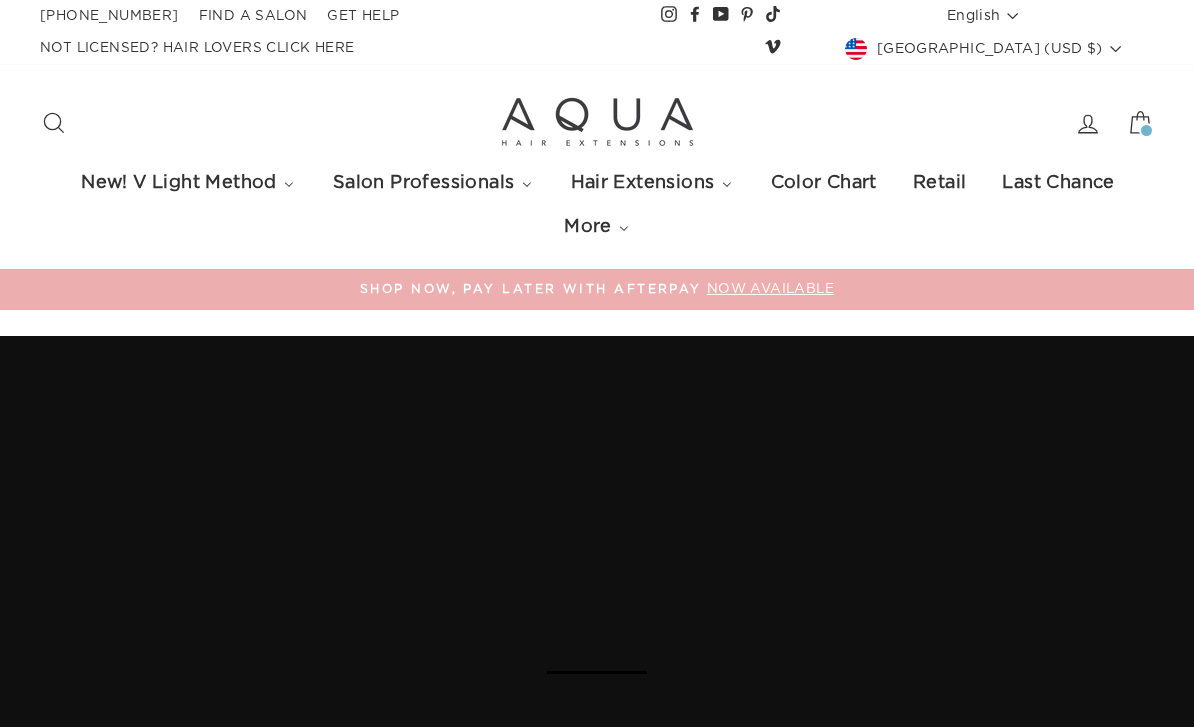 scroll, scrollTop: 0, scrollLeft: 0, axis: both 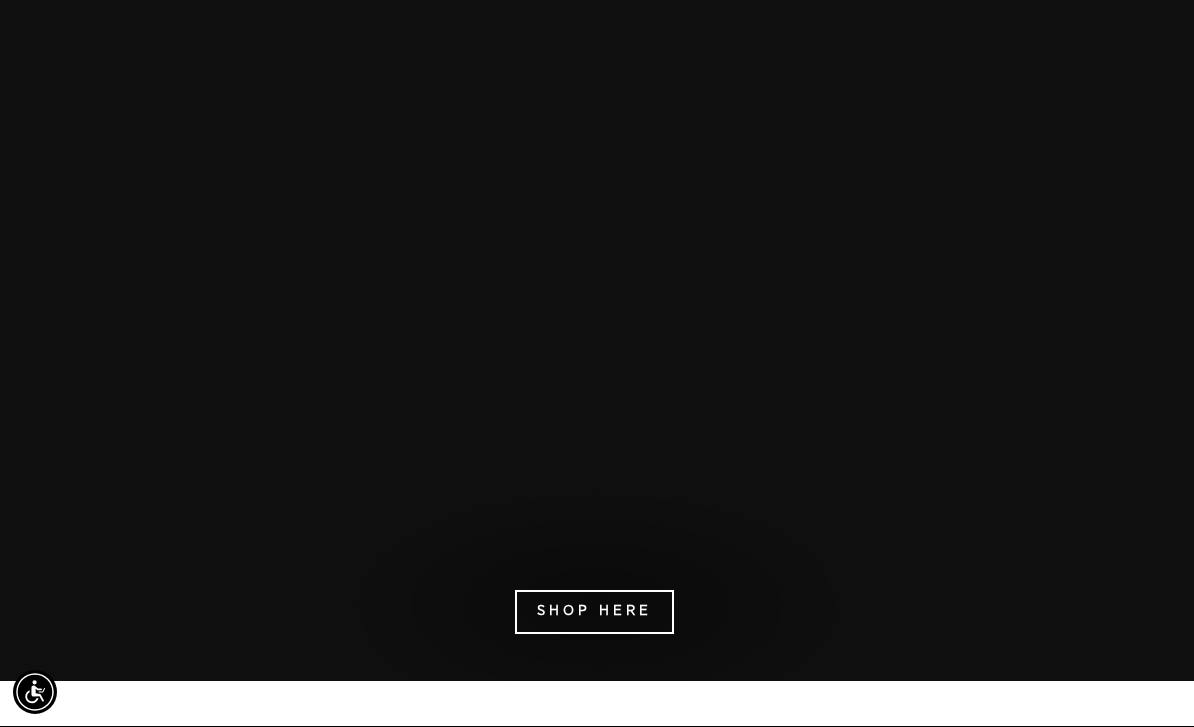 click on "Shop Here" at bounding box center [594, 612] 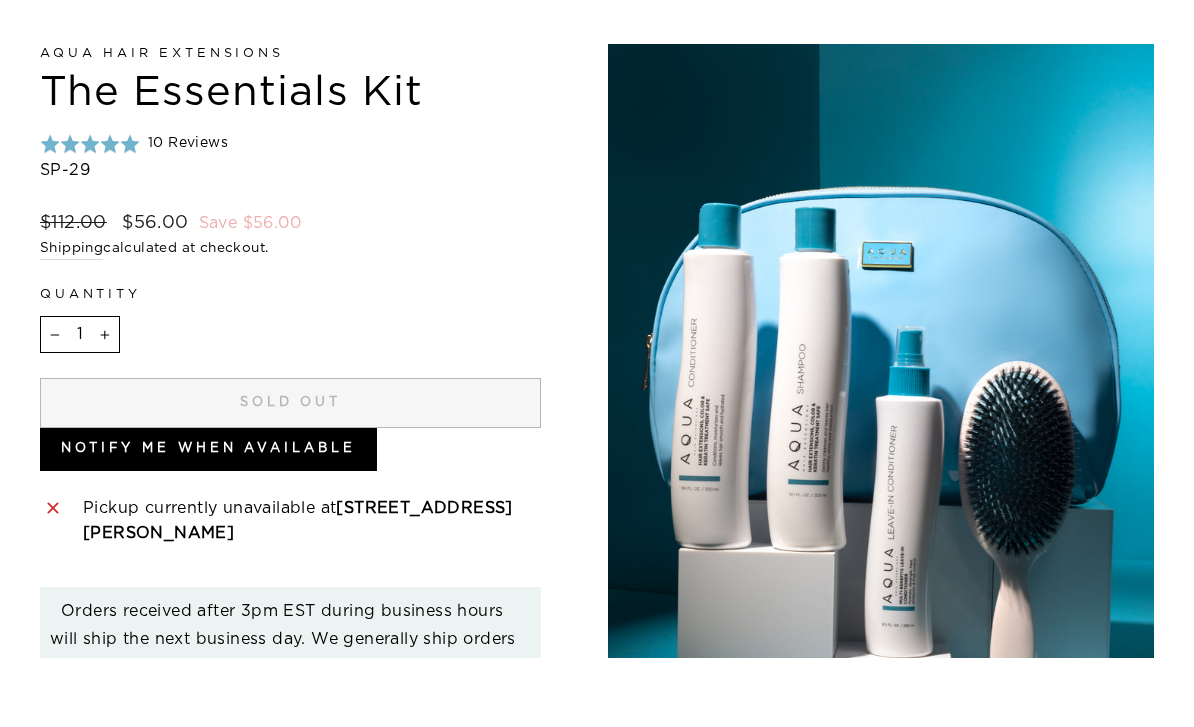 scroll, scrollTop: 0, scrollLeft: 0, axis: both 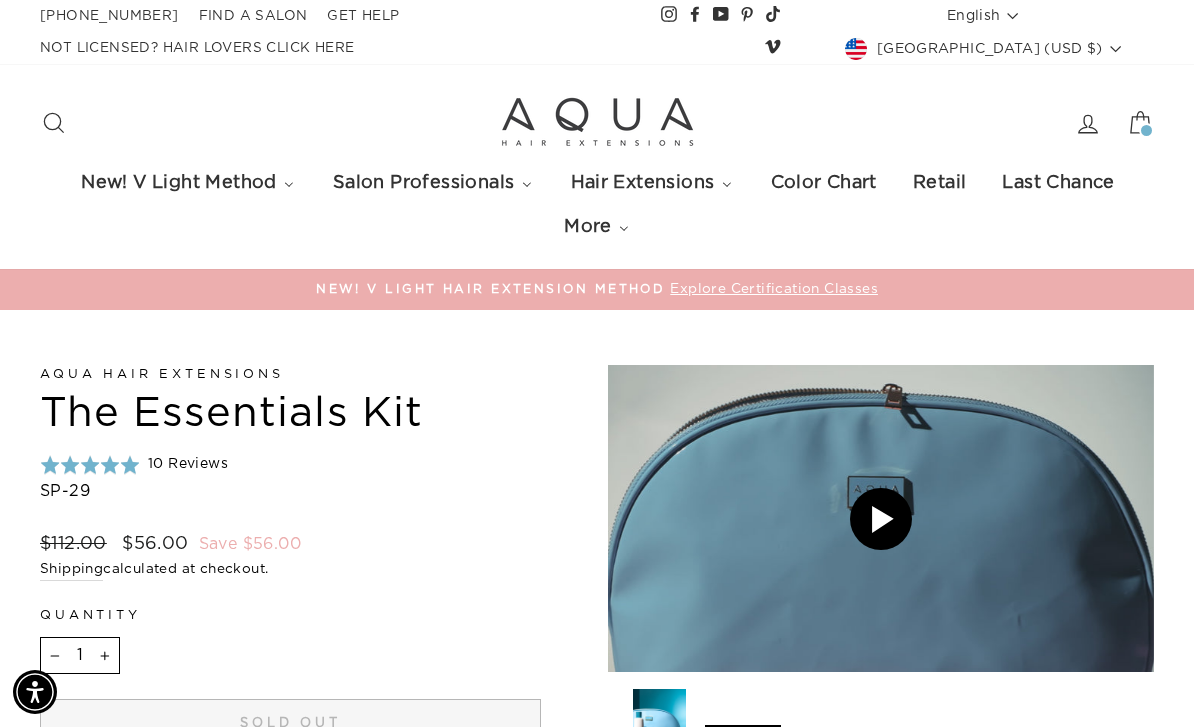 click at bounding box center (597, 123) 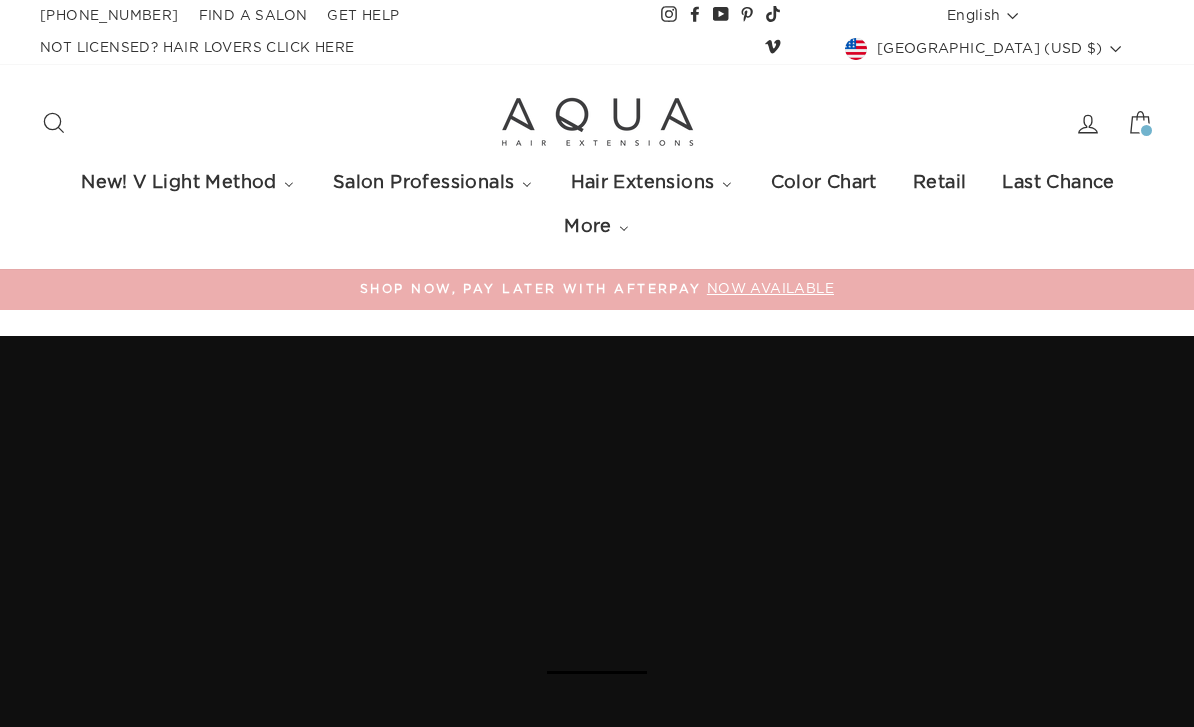 scroll, scrollTop: 0, scrollLeft: 0, axis: both 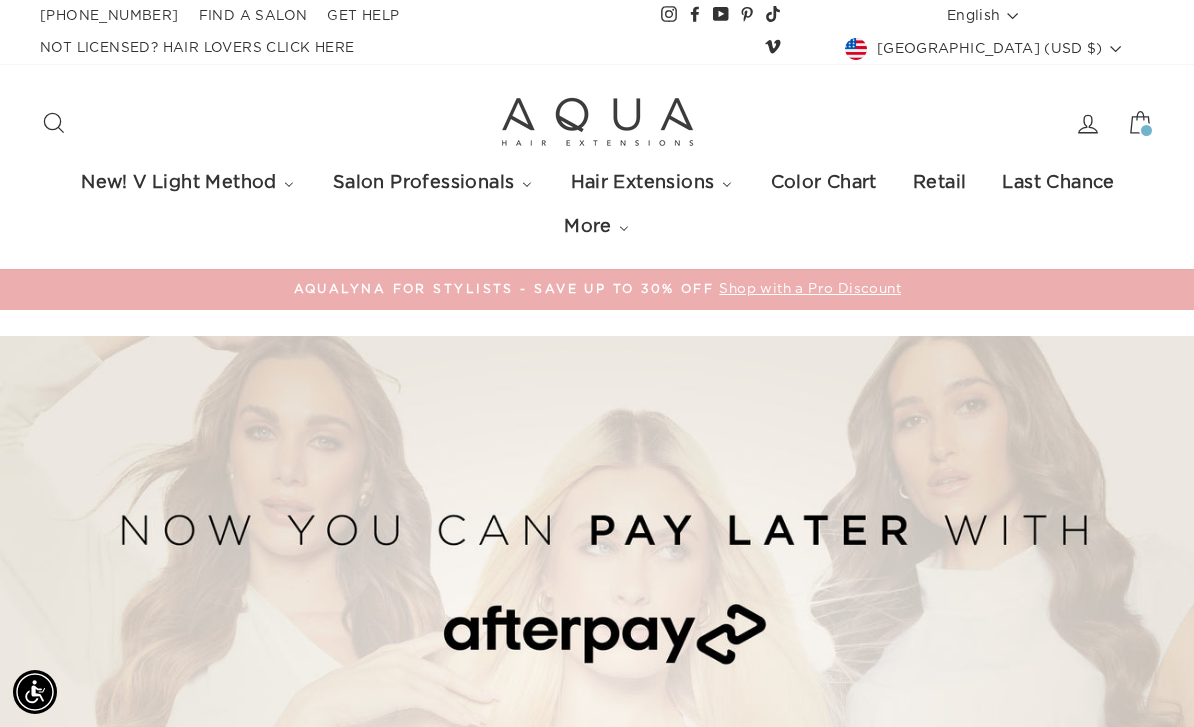 click at bounding box center (597, 672) 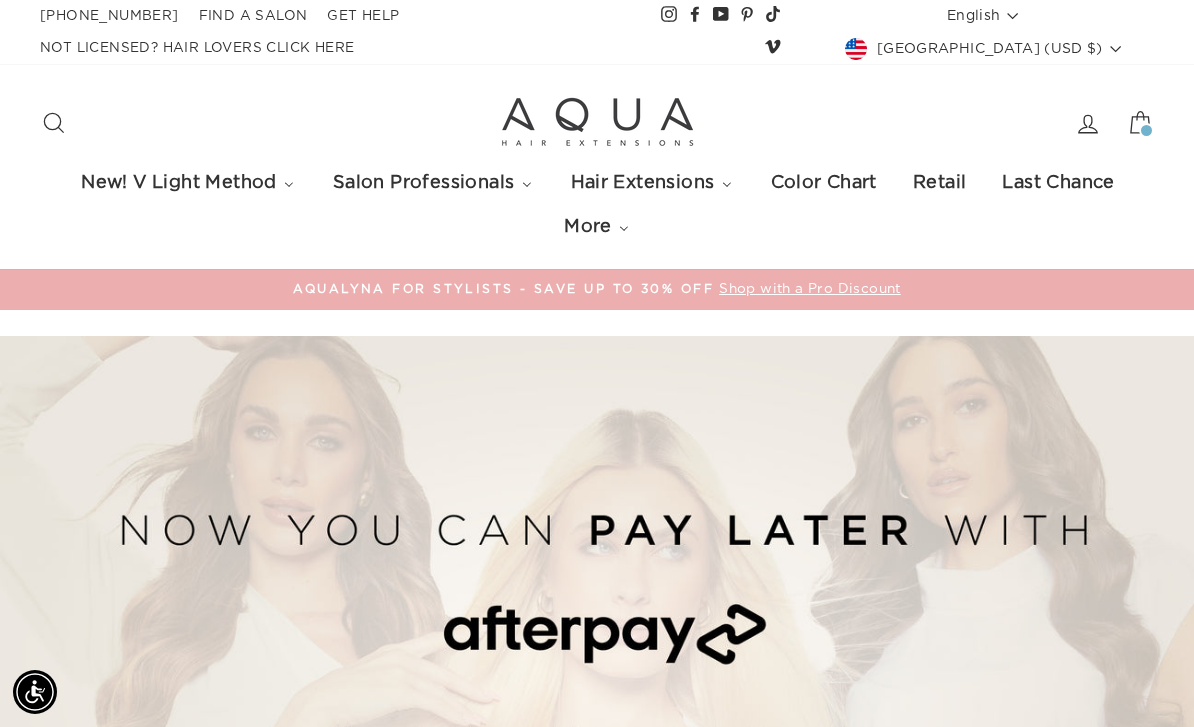 click at bounding box center [1146, 130] 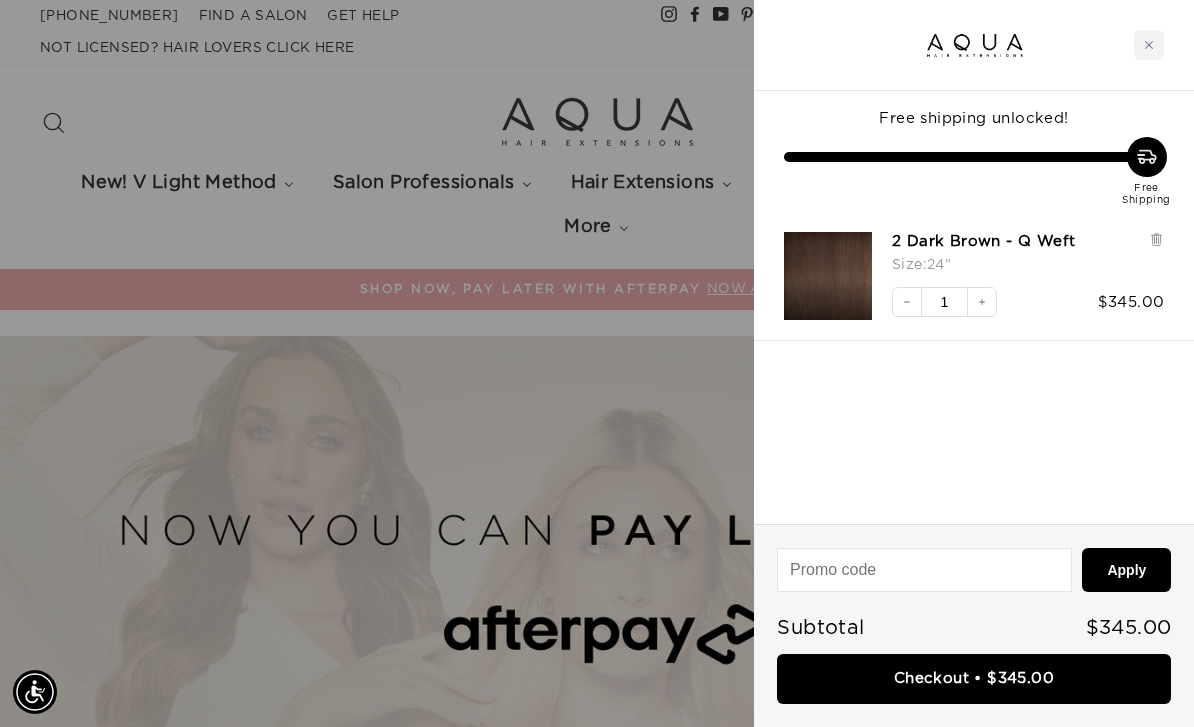 click at bounding box center [597, 363] 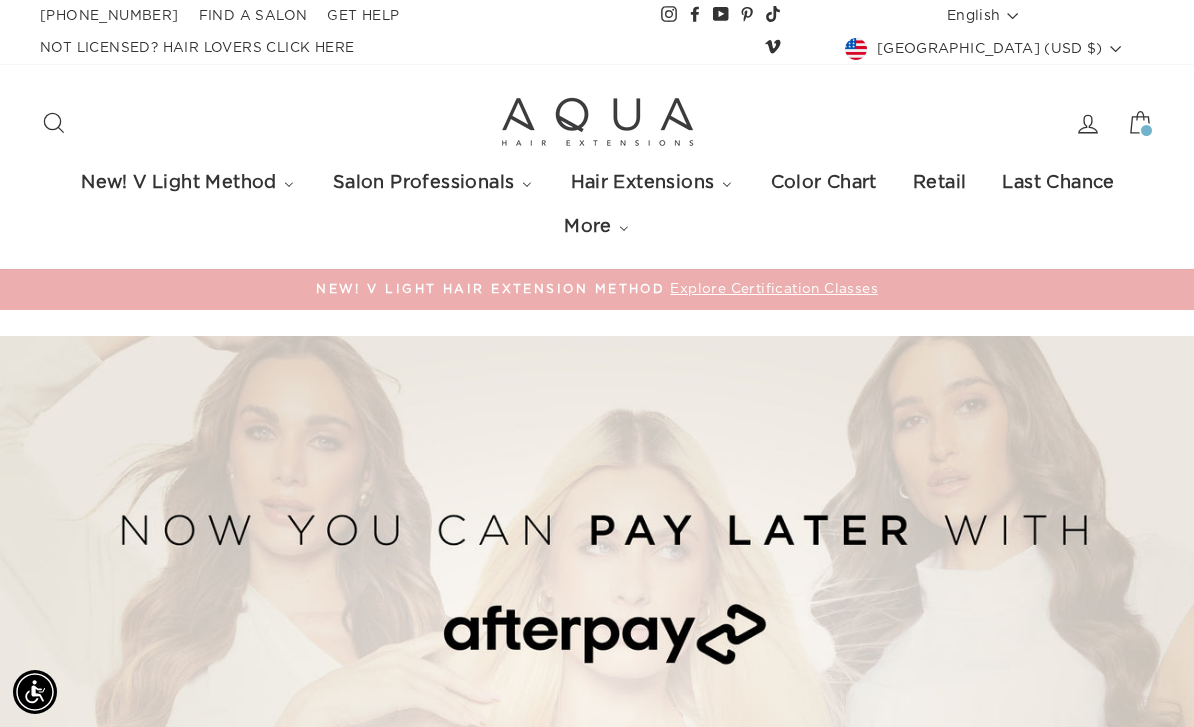 click 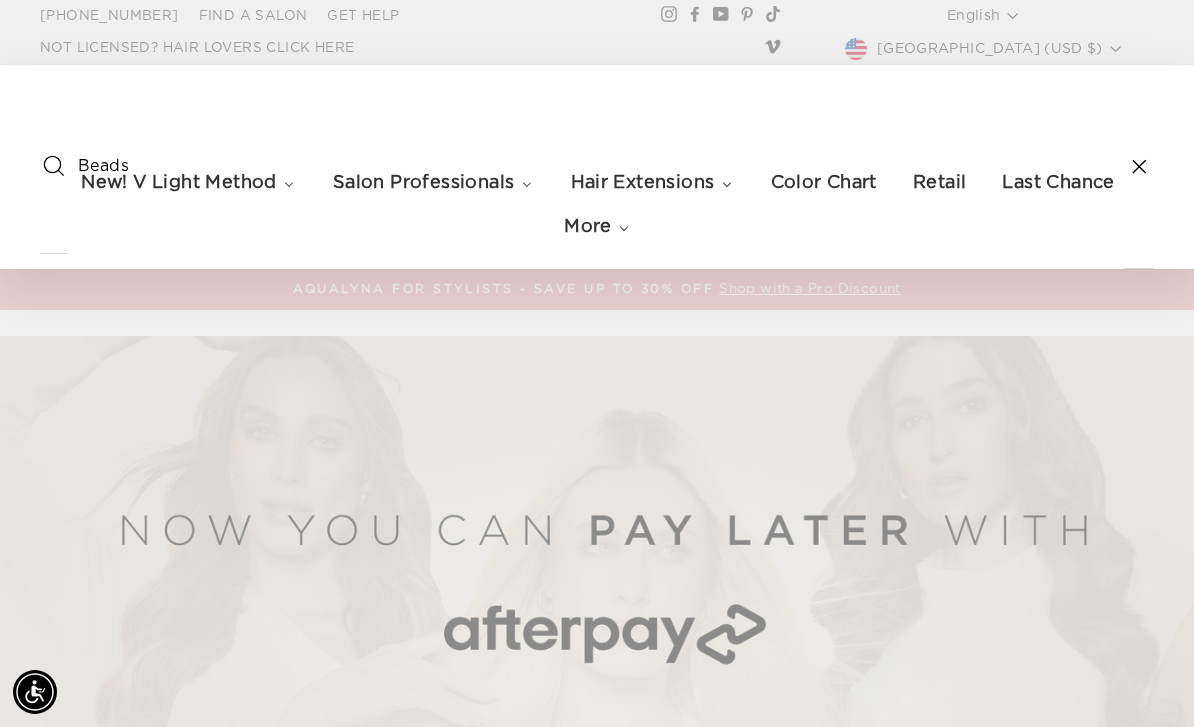 type on "Beads" 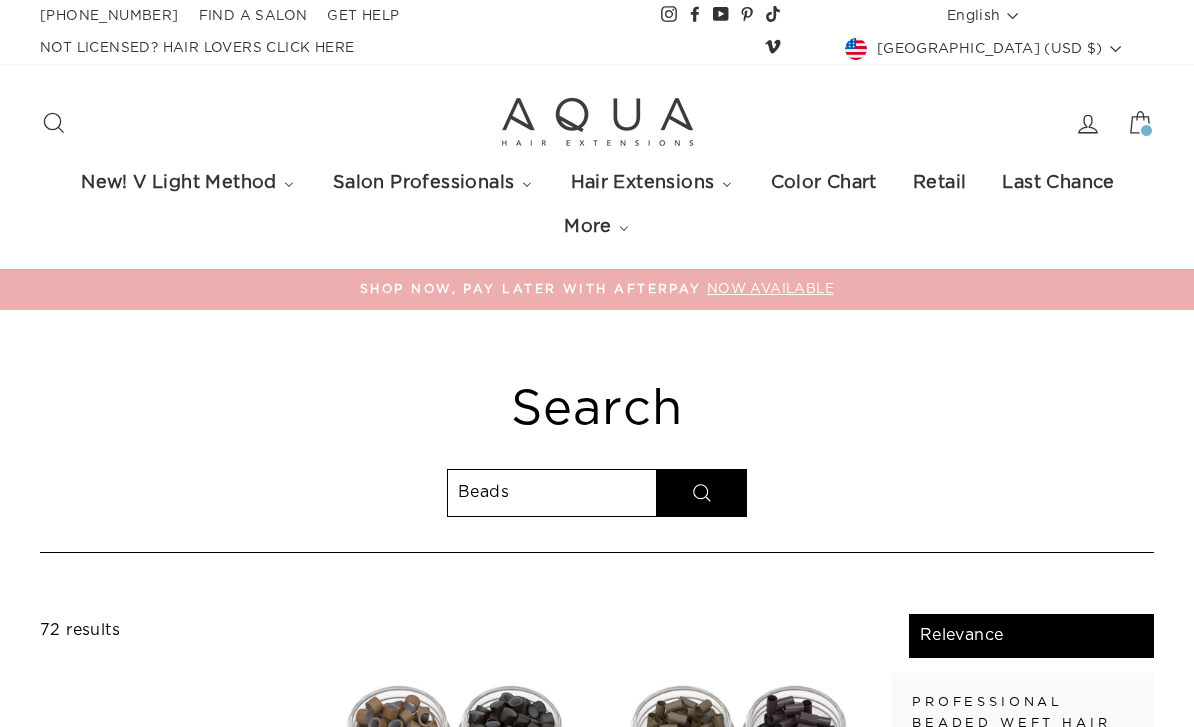 select on "relevance" 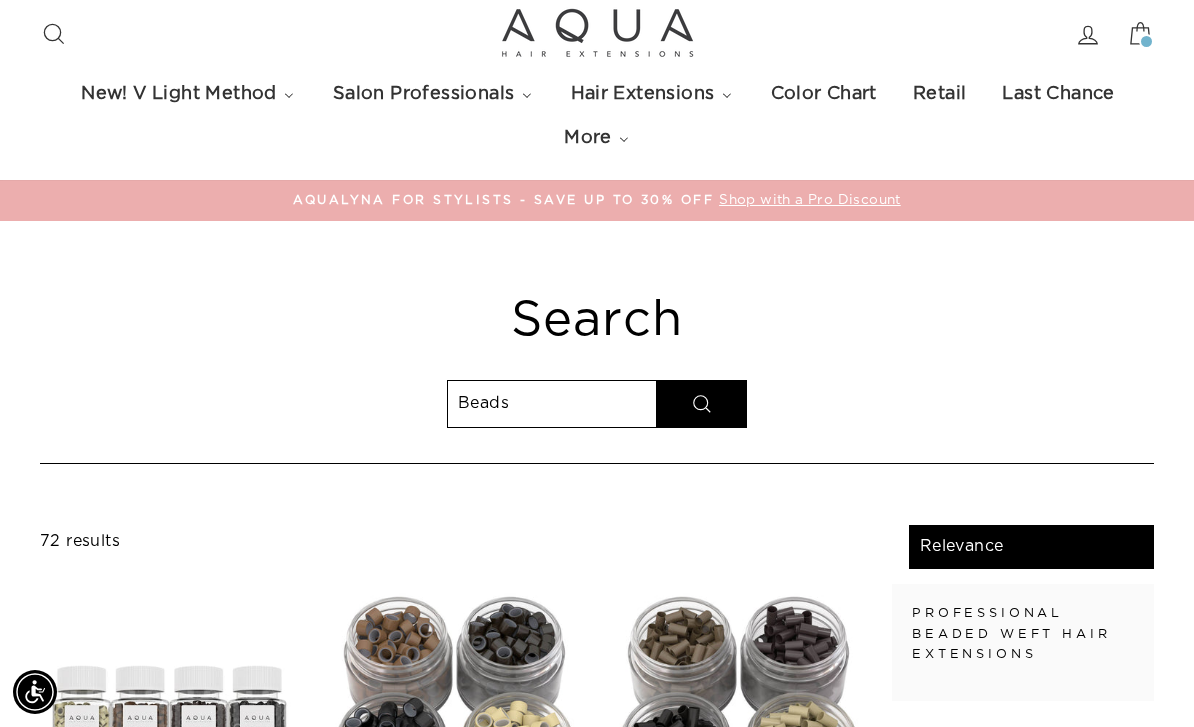scroll, scrollTop: 0, scrollLeft: 0, axis: both 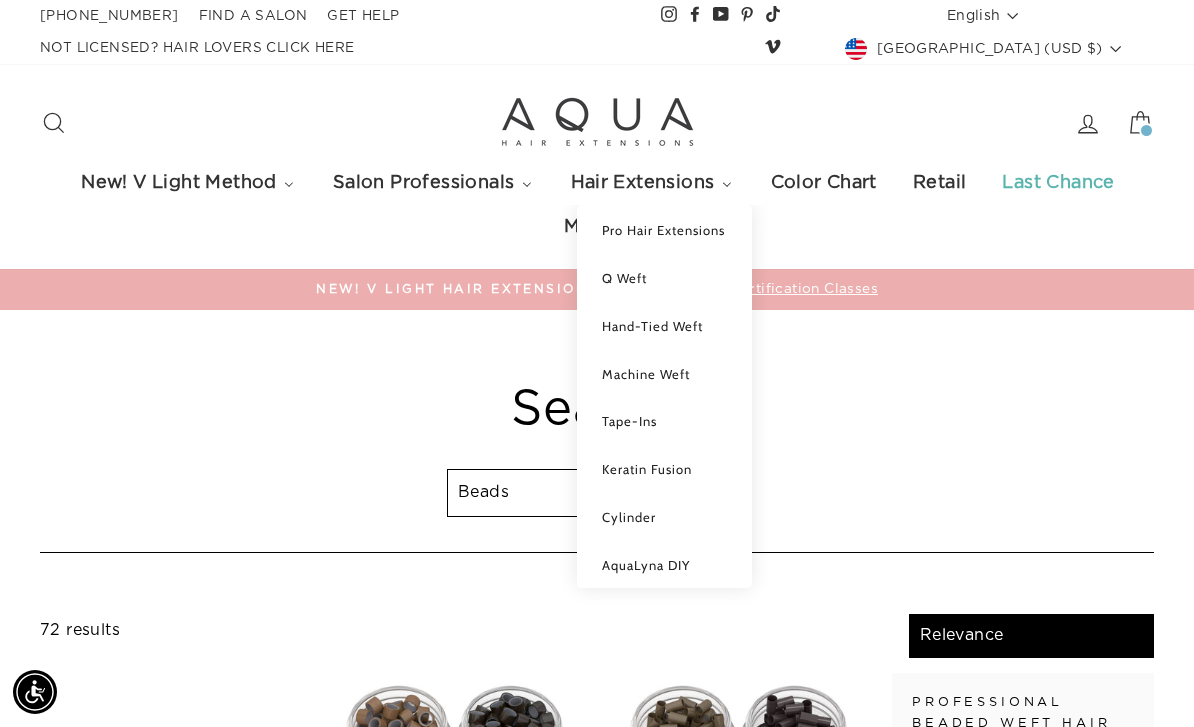 click on "Last Chance" at bounding box center (1057, 183) 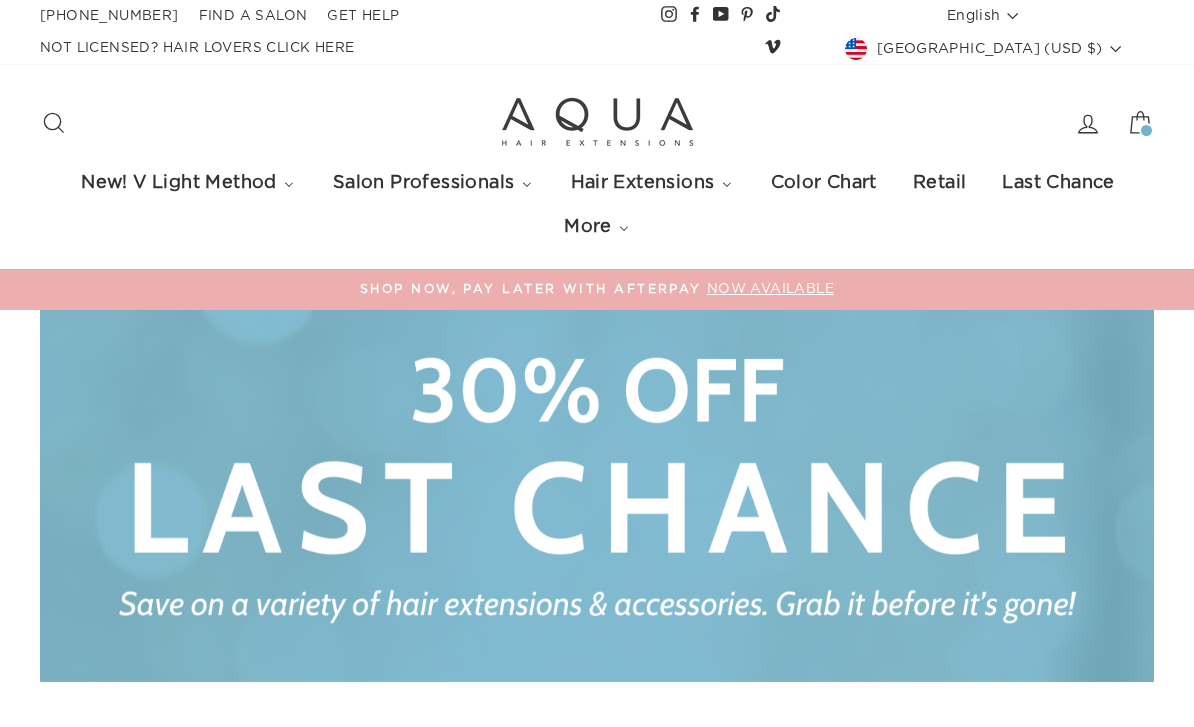 scroll, scrollTop: 0, scrollLeft: 0, axis: both 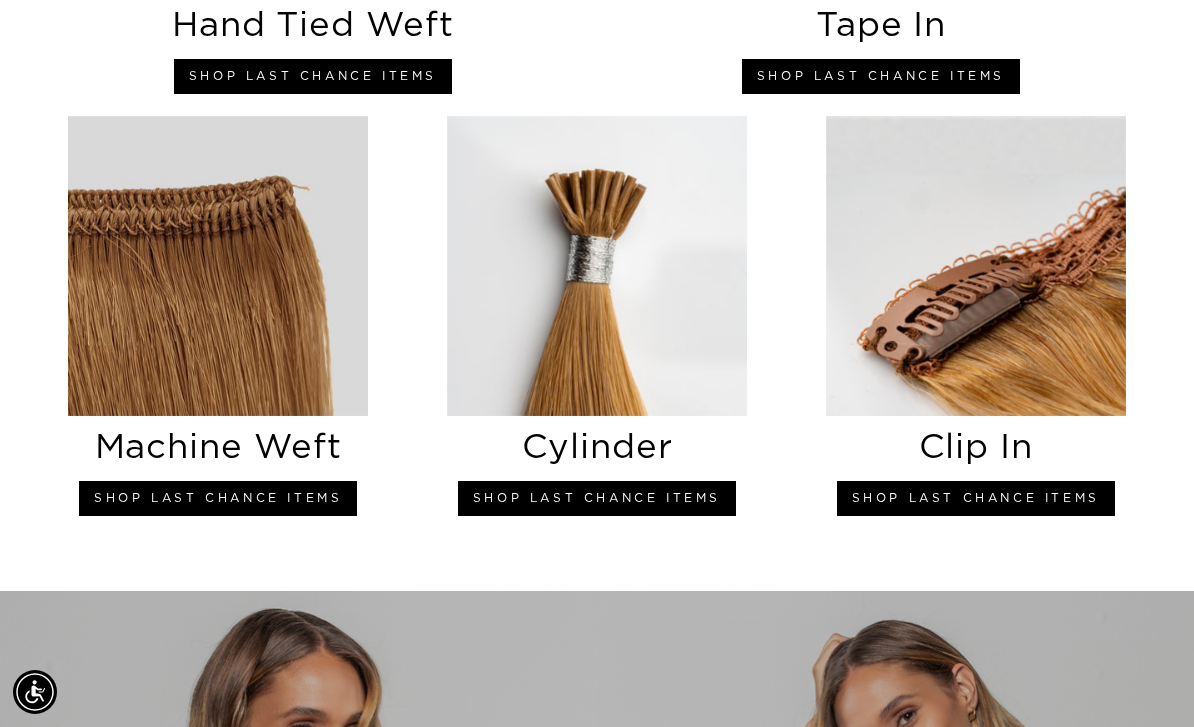 click at bounding box center (976, 266) 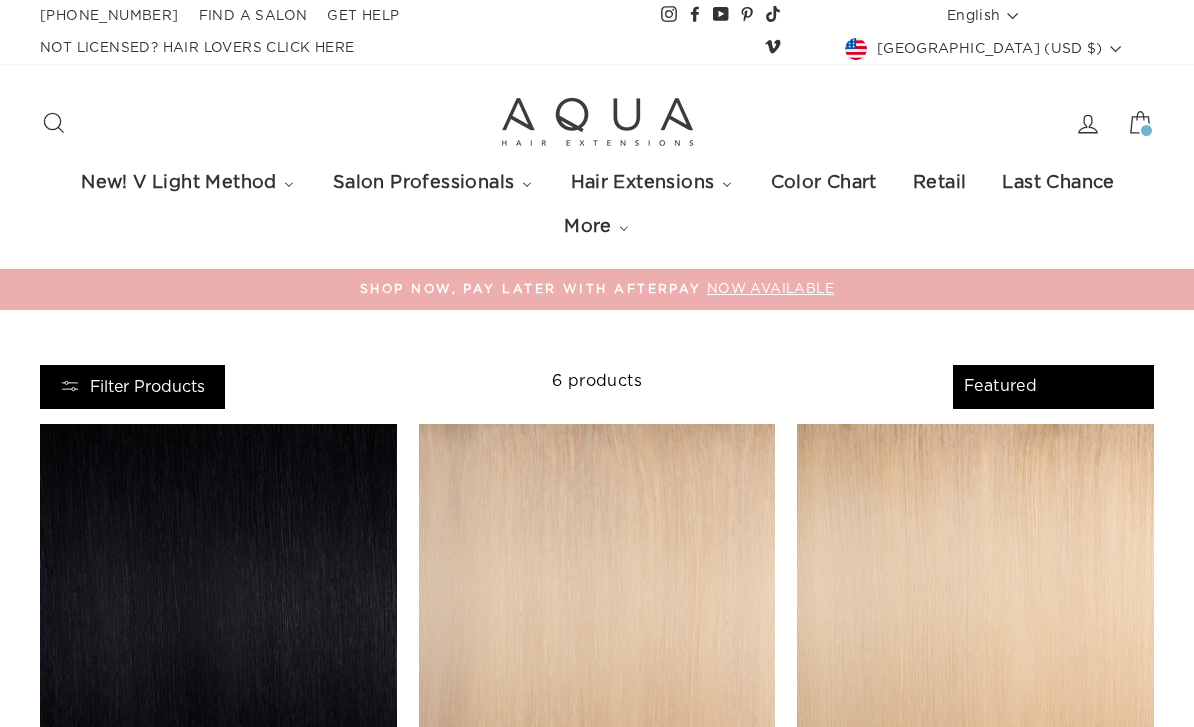 select on "manual" 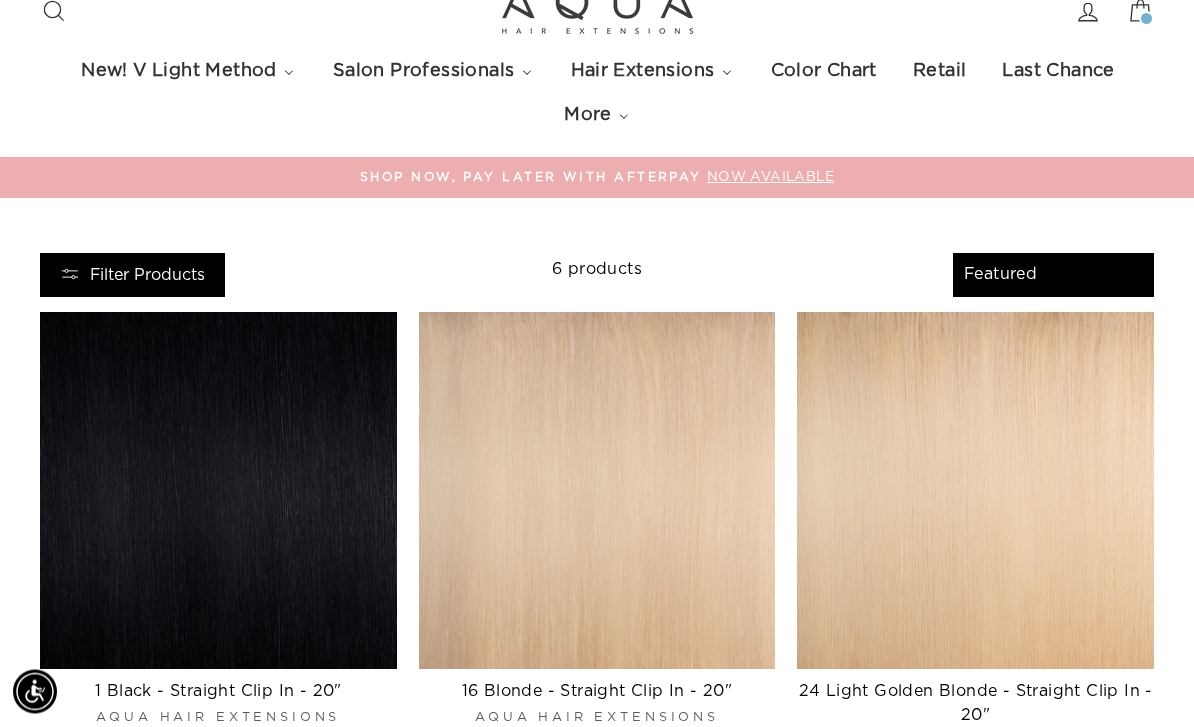 scroll, scrollTop: 0, scrollLeft: 0, axis: both 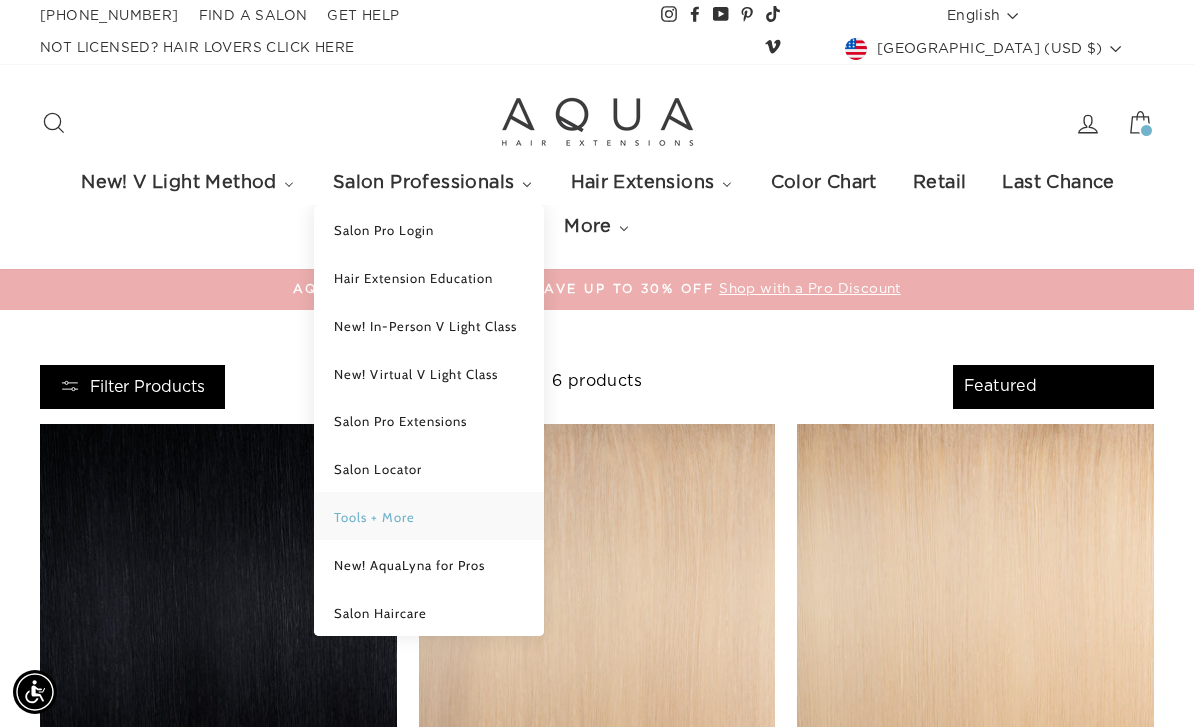 click on "Tools + More" at bounding box center [374, 517] 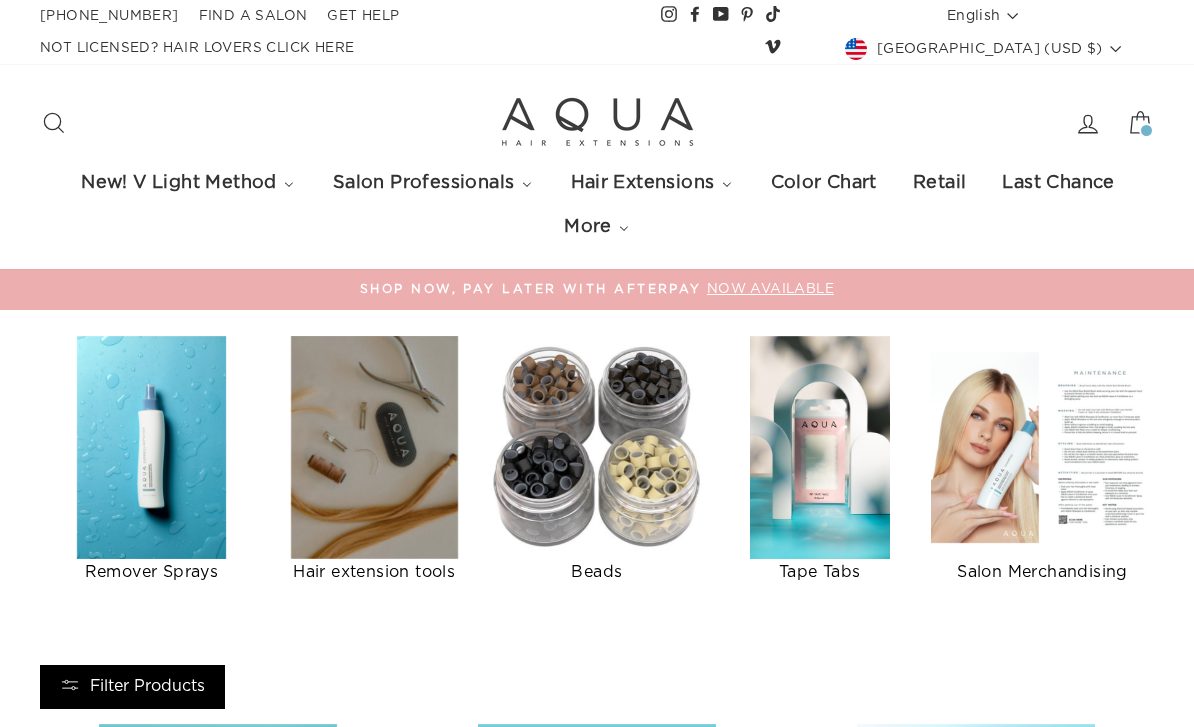 scroll, scrollTop: 0, scrollLeft: 0, axis: both 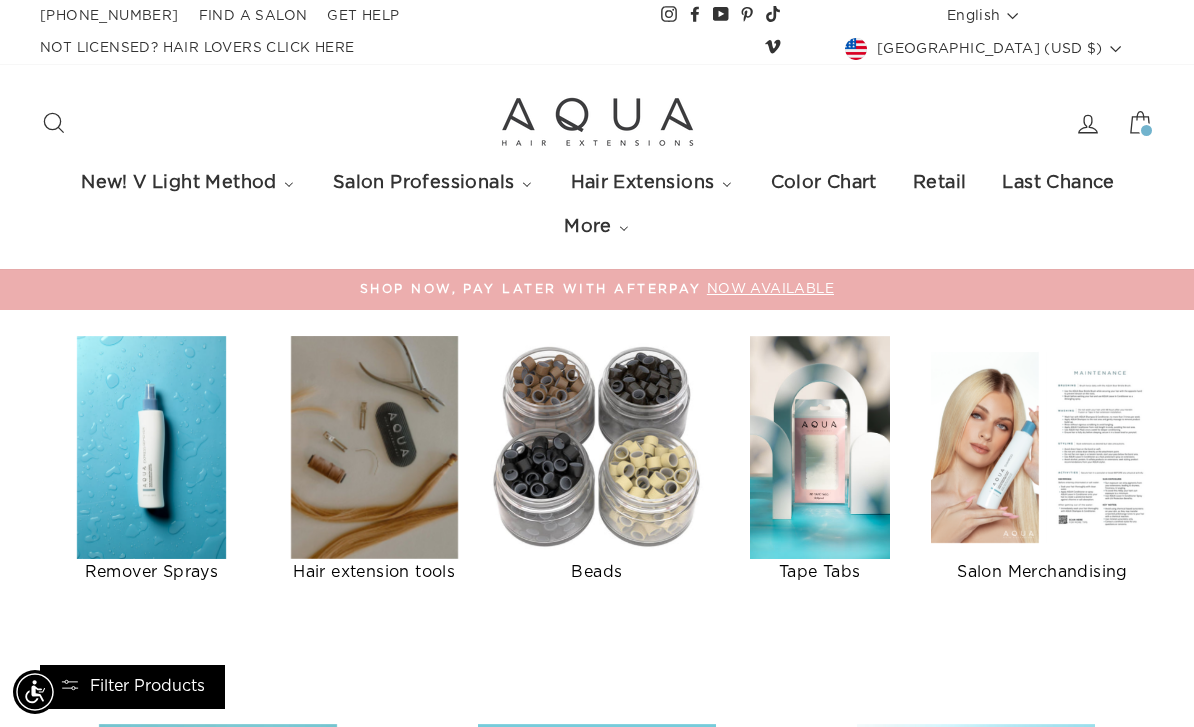 click at bounding box center (1146, 130) 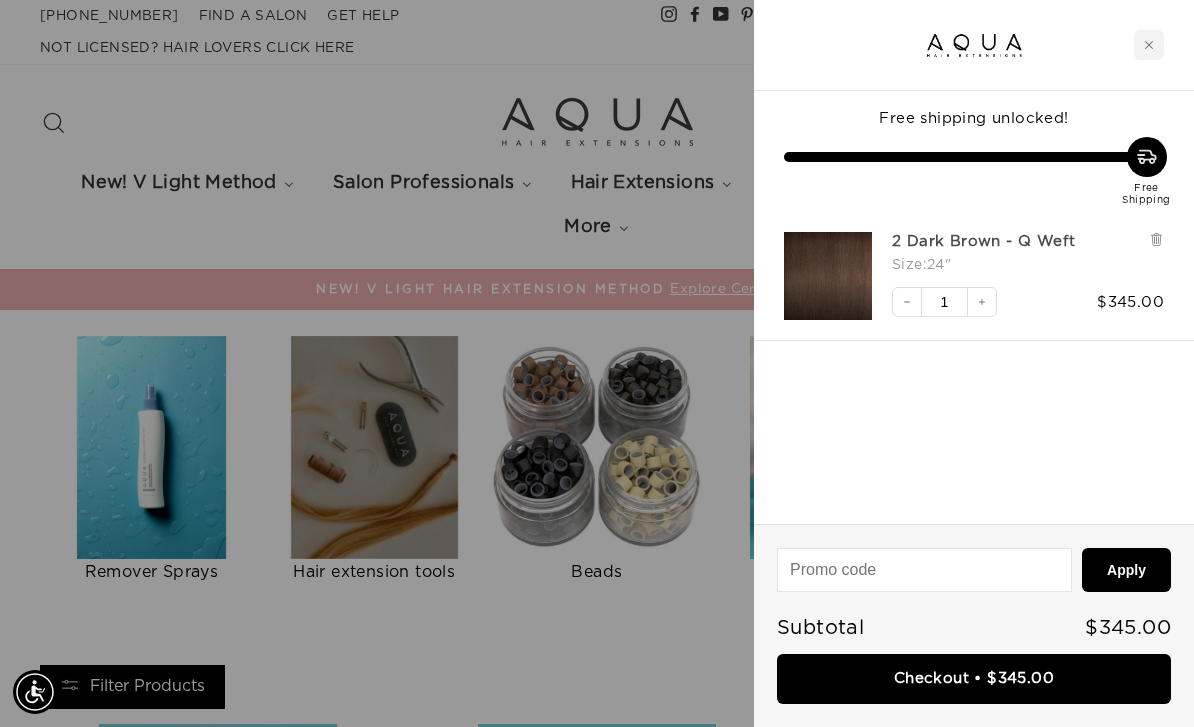 click on "2 Dark Brown - Q Weft" at bounding box center [983, 242] 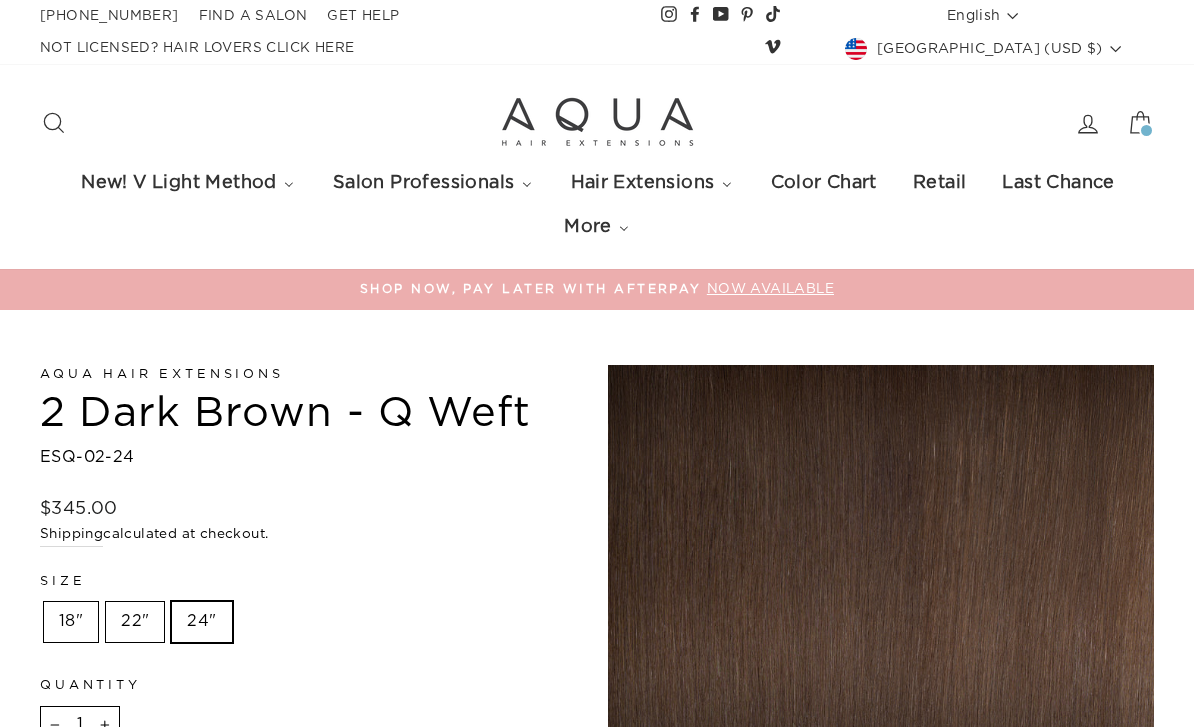 scroll, scrollTop: 0, scrollLeft: 0, axis: both 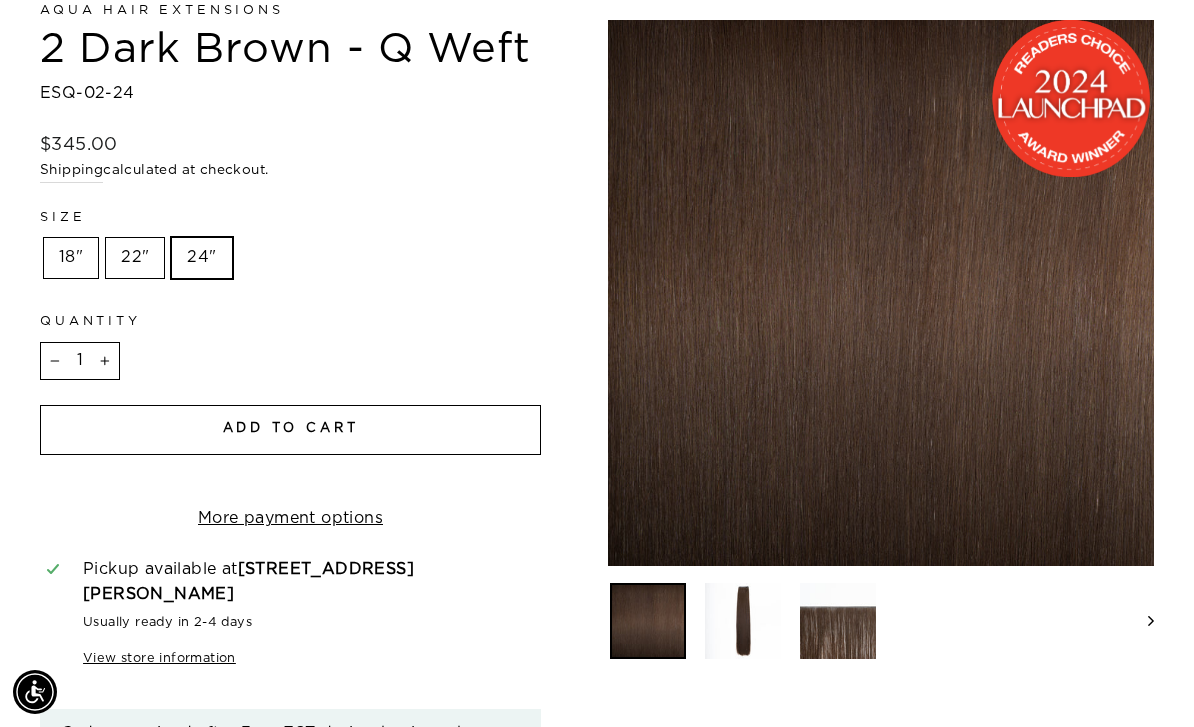 click at bounding box center [743, 621] 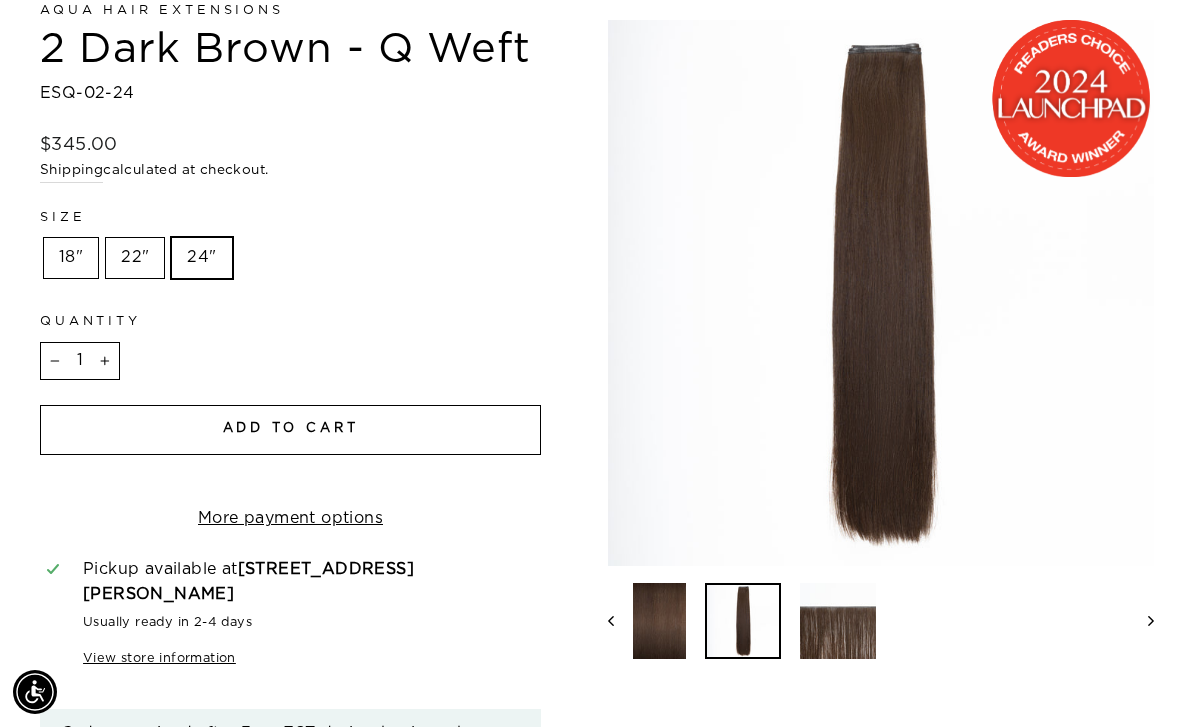 click at bounding box center [838, 621] 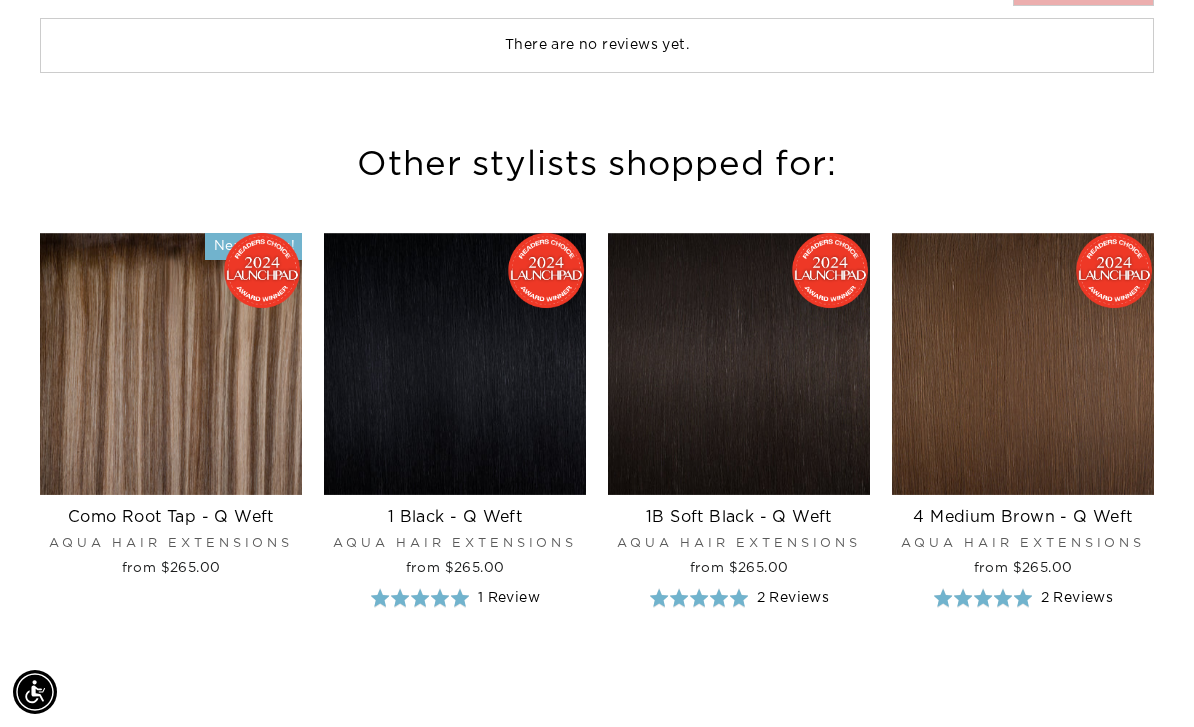 scroll, scrollTop: 2709, scrollLeft: 0, axis: vertical 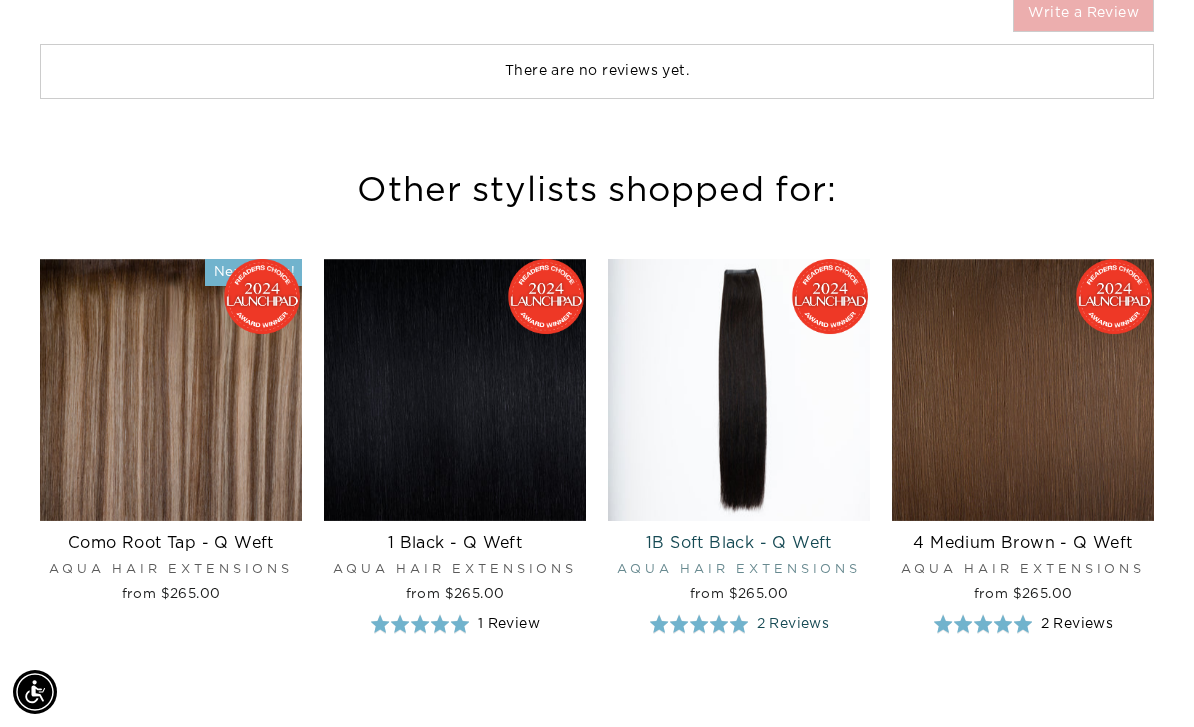 click at bounding box center [739, 390] 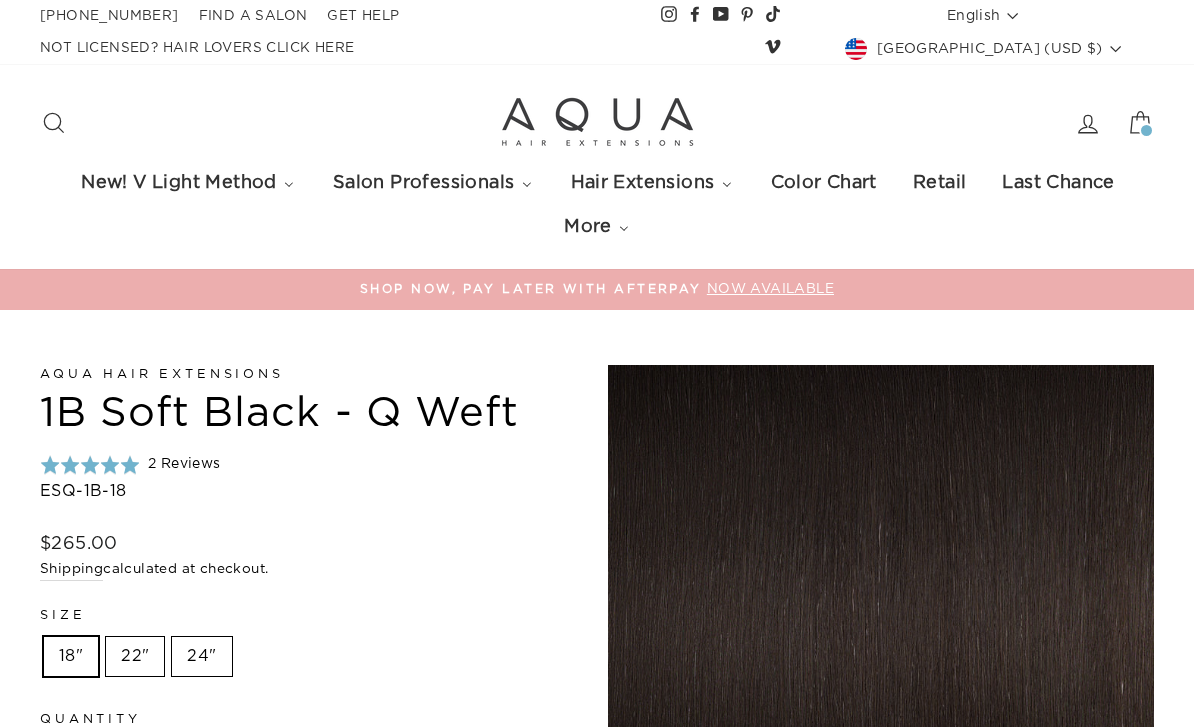 scroll, scrollTop: 0, scrollLeft: 0, axis: both 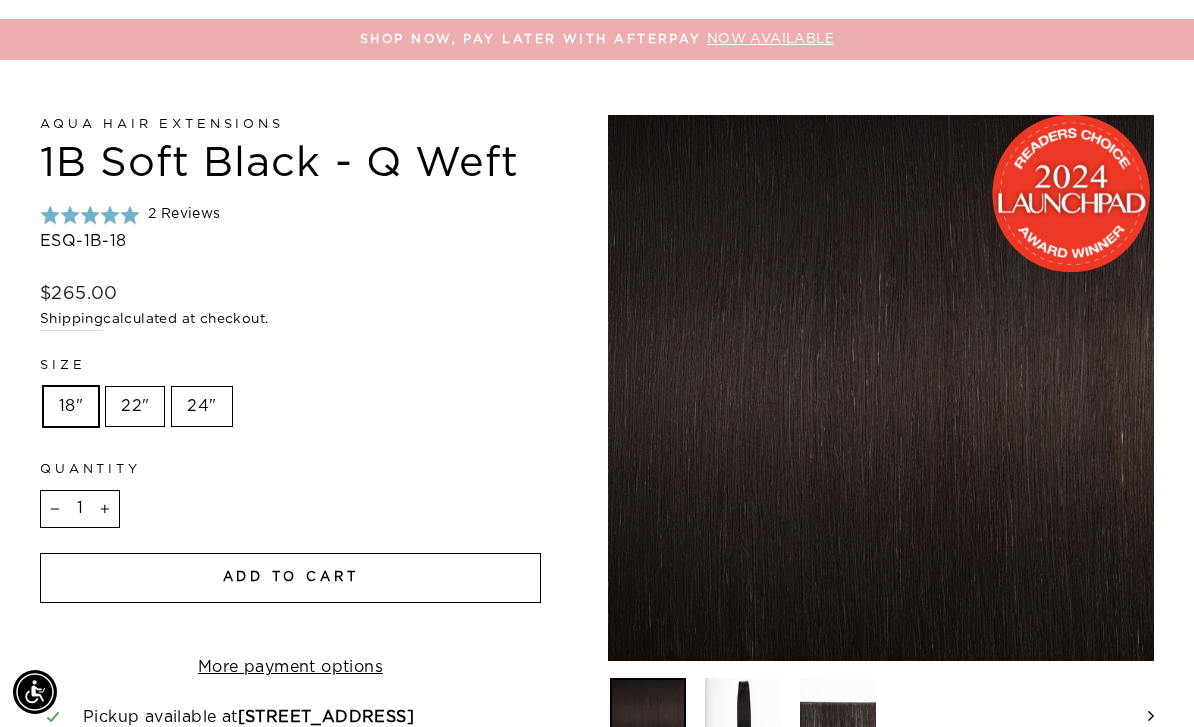 click on "24"" at bounding box center (201, 407) 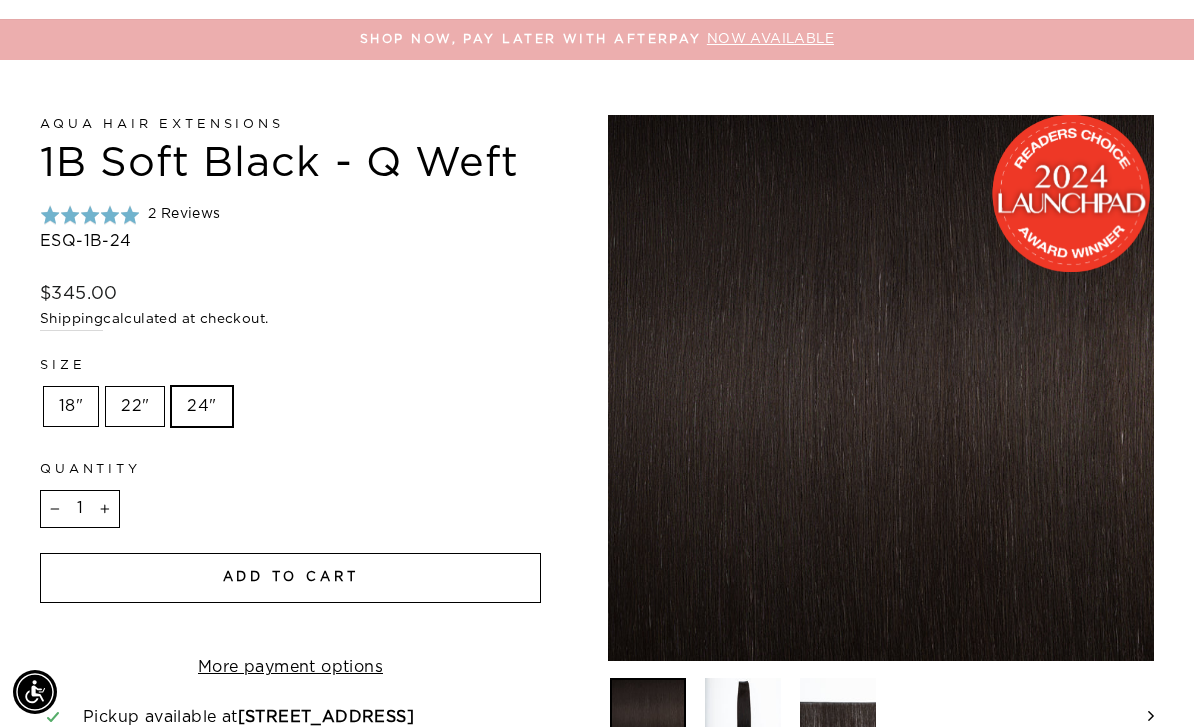 click on "Add to cart" at bounding box center (291, 577) 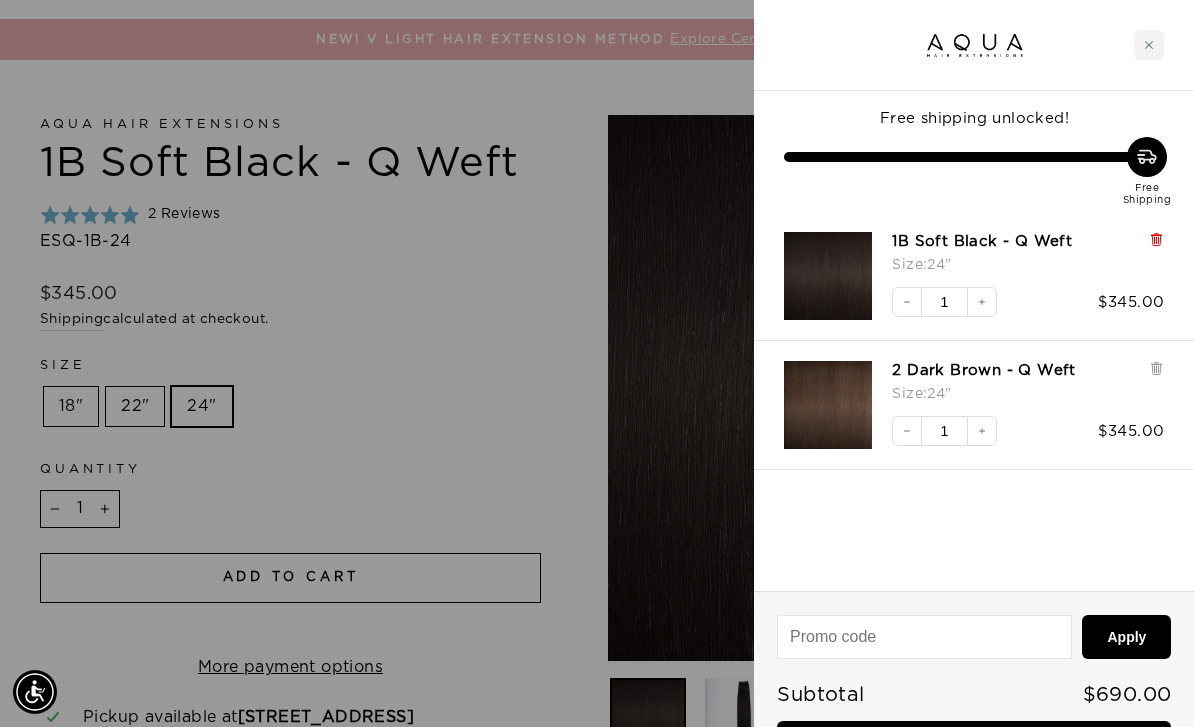 click 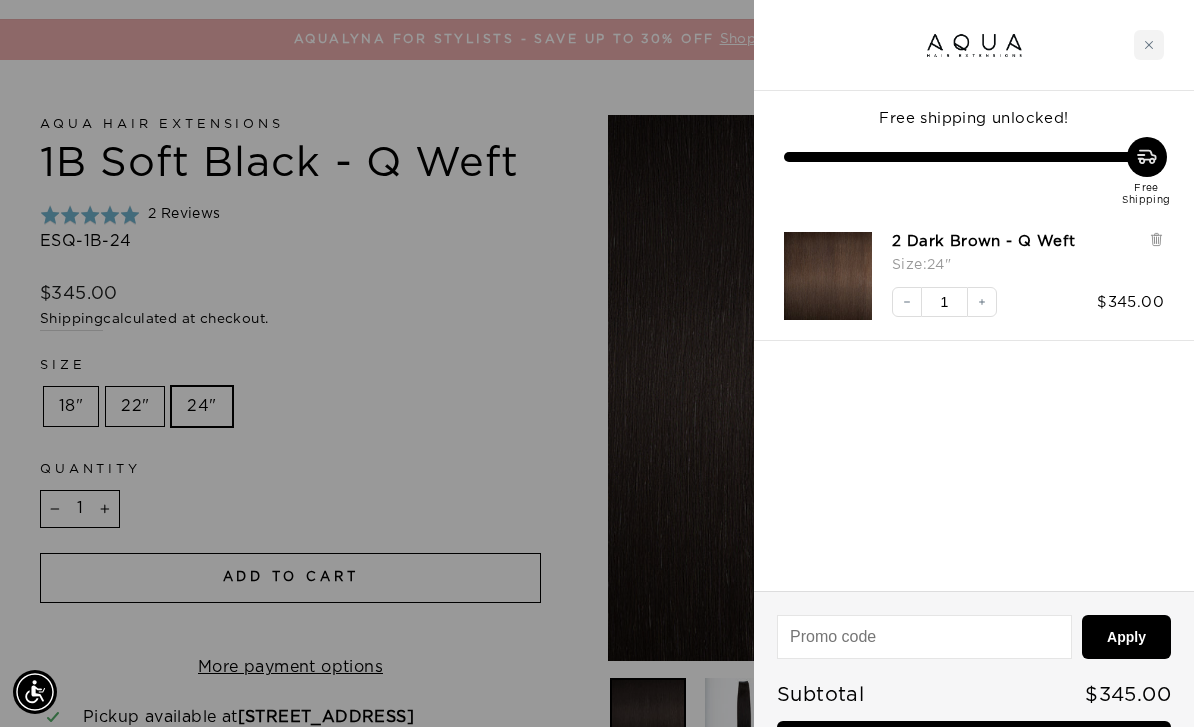 click at bounding box center [597, 363] 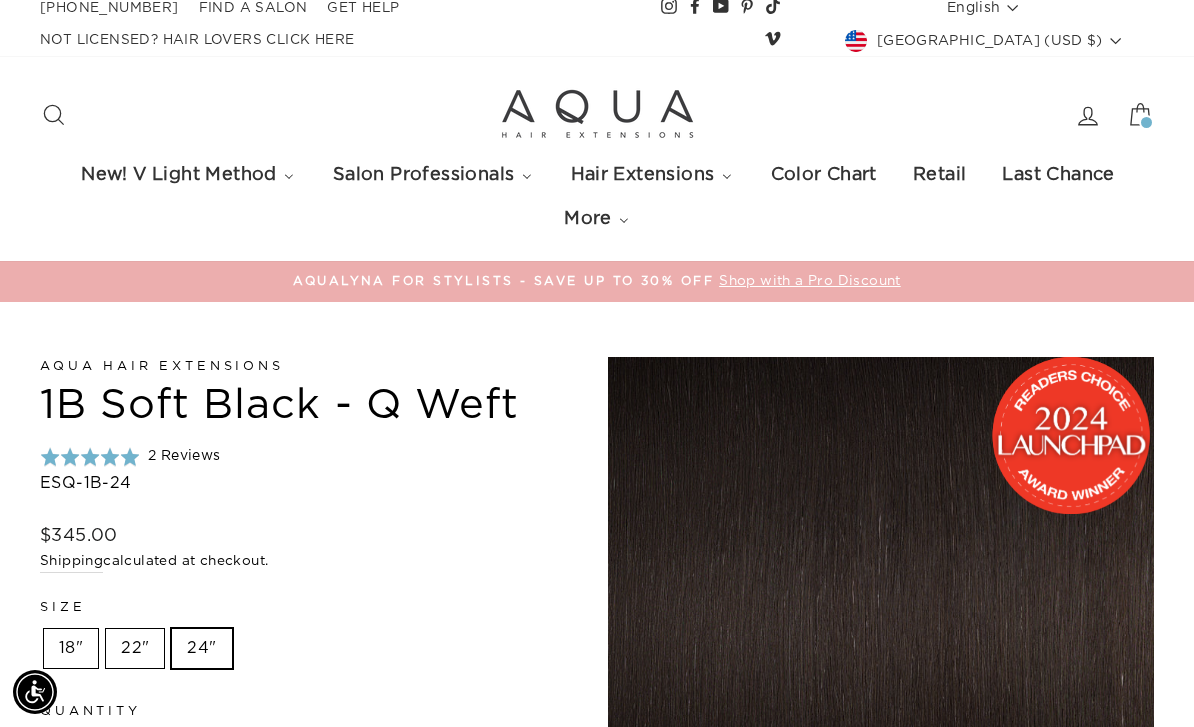 scroll, scrollTop: 0, scrollLeft: 0, axis: both 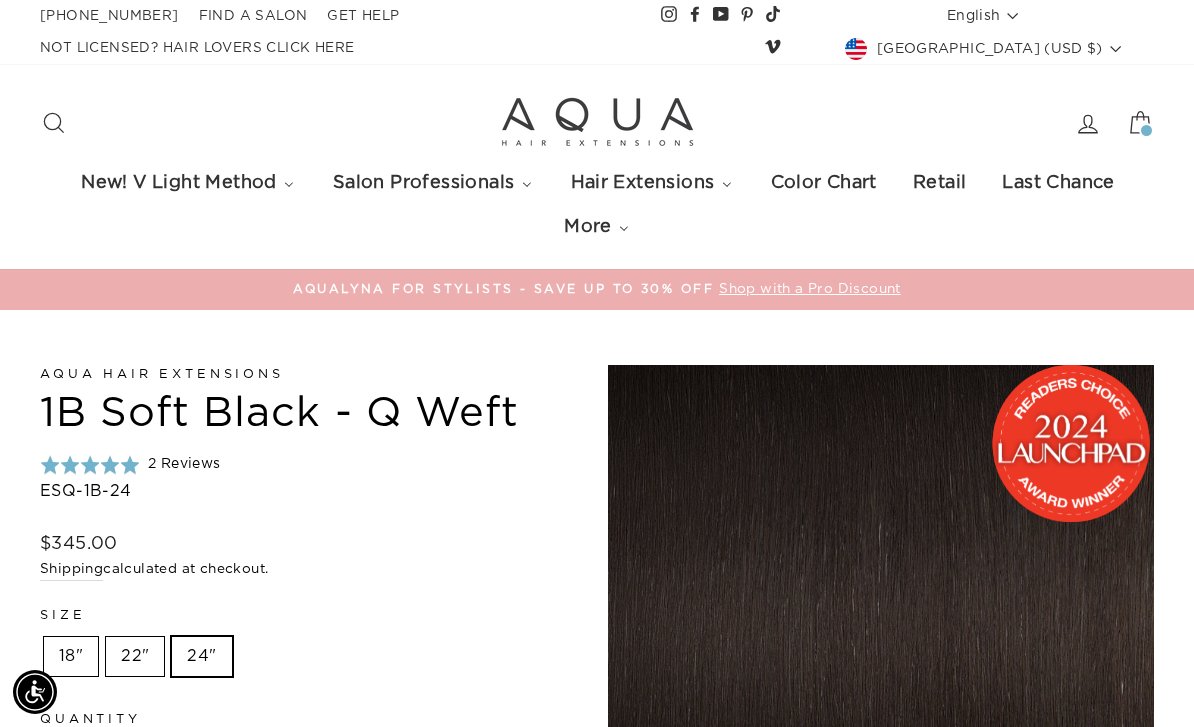 click on "Search" at bounding box center [54, 123] 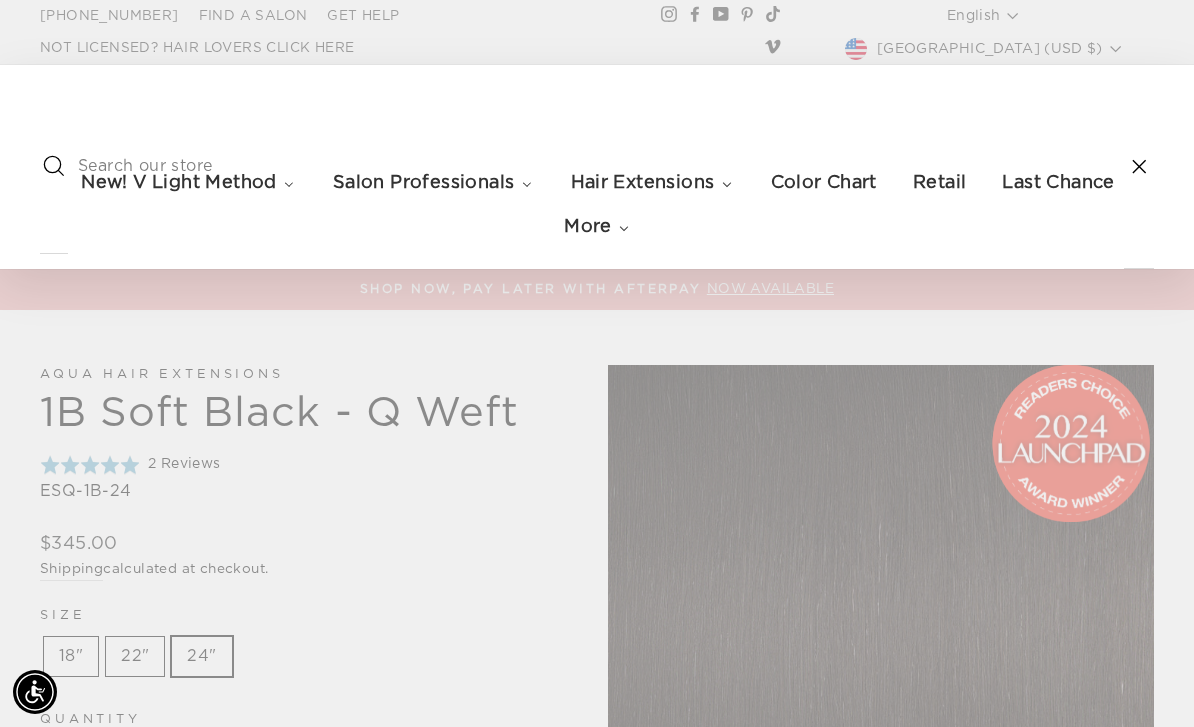 click on "Aqua Hair Extensions
1B Soft Black - Q Weft
Rated 5.0 out of 5
2 Reviews
Based on 2 reviews
Click to go to reviews
ESQ-1B-24
Regular price $345.00 /
Shipping  calculated at checkout.
Size
Size
18"
22"
24"
Quantity
1
−
+
Add to cart
More payment options    This item is a recurring or deferred purchase. By continuing, I agree to the  cancellation policy
18" - $265.00 USD
22" - $315.00 USD
4350 Oakes Rd." at bounding box center [597, 2601] 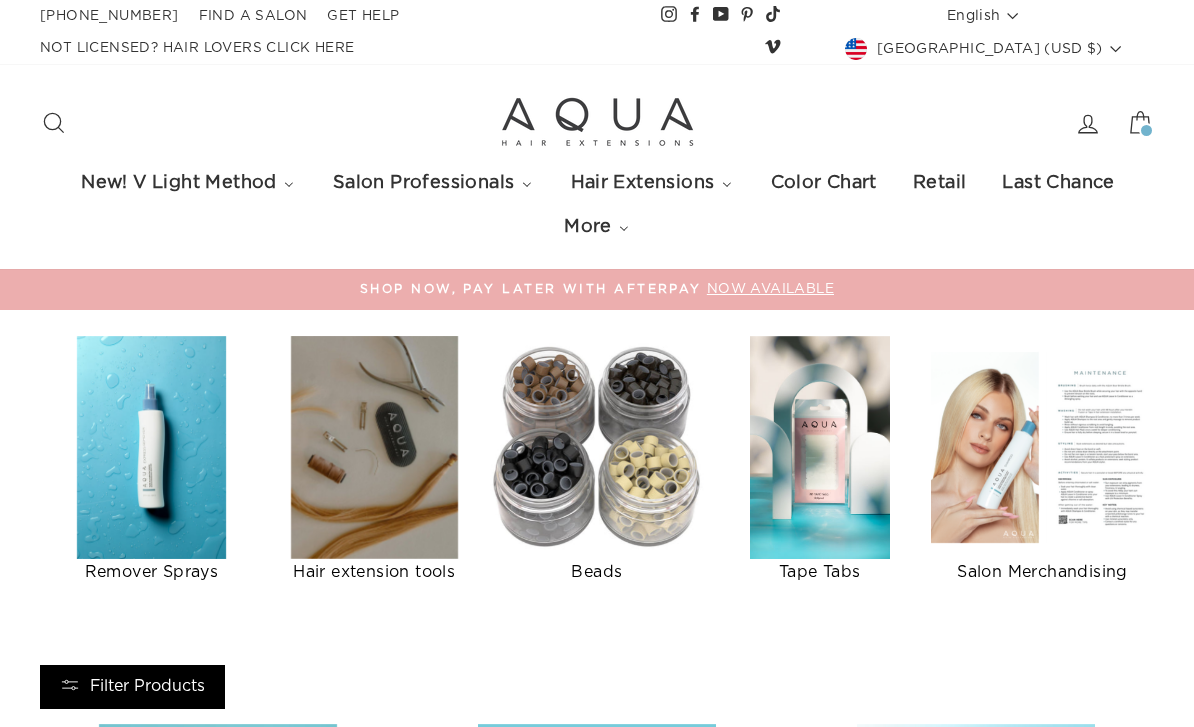 scroll, scrollTop: 0, scrollLeft: 0, axis: both 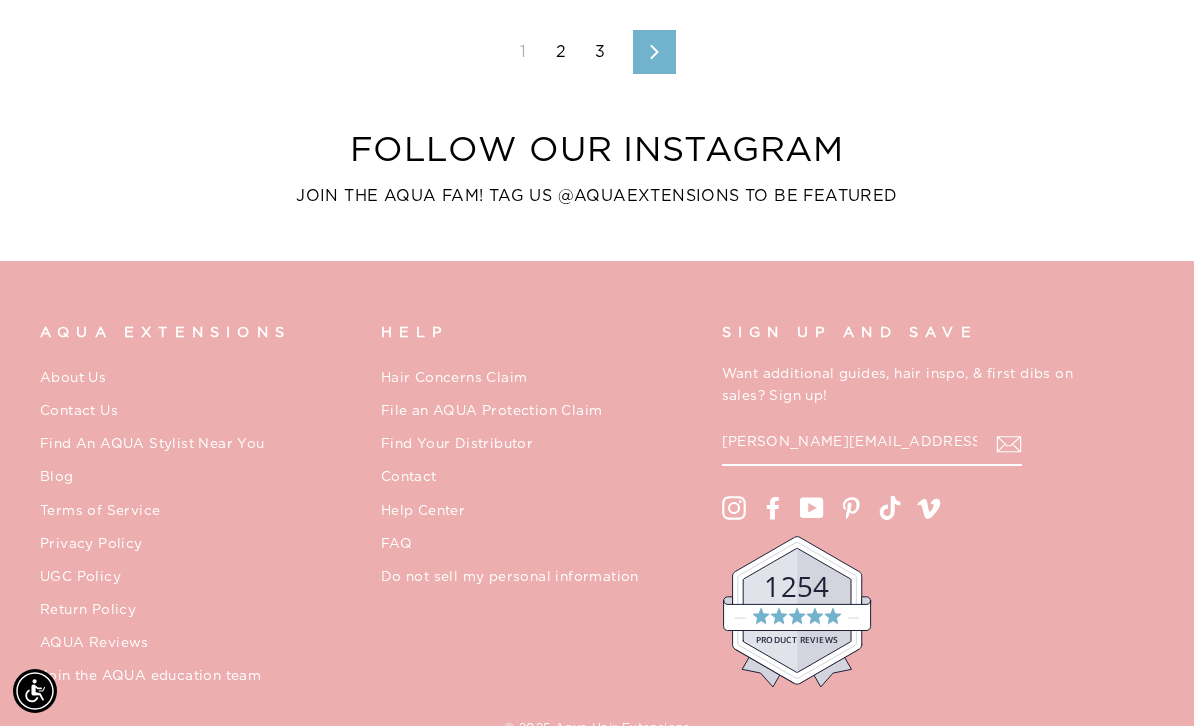 click on "Want additional guides, hair inspo, & first dibs on sales? Sign up!" at bounding box center [908, 387] 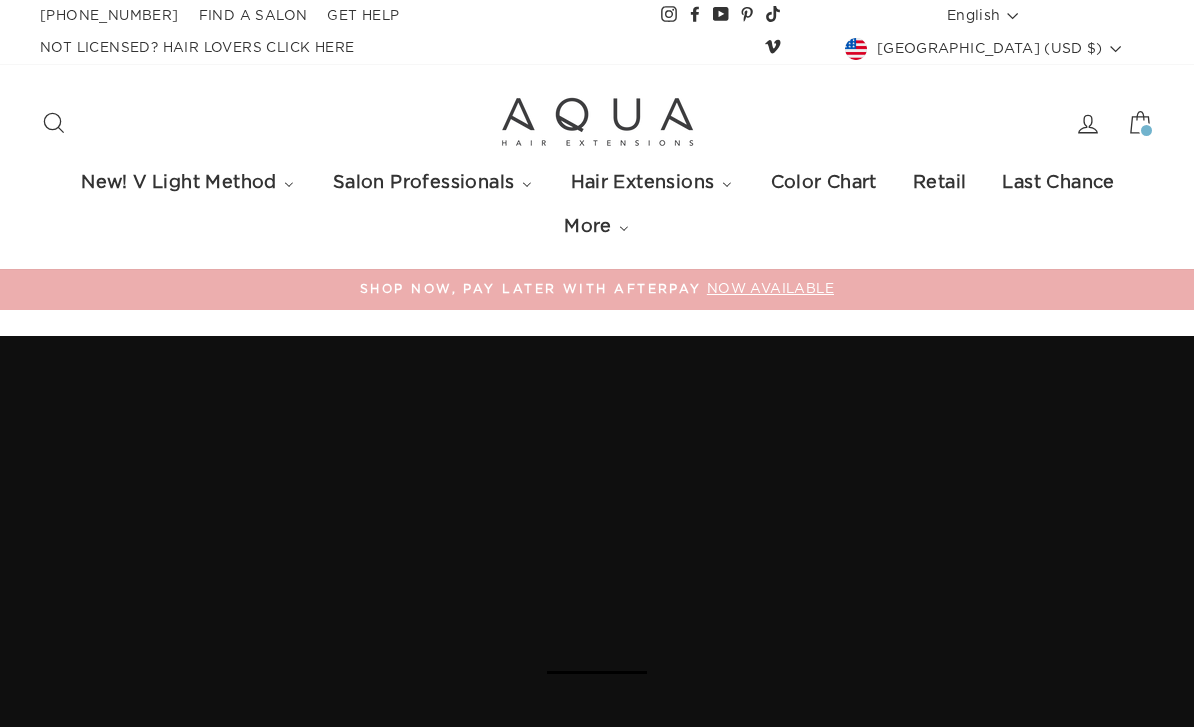 scroll, scrollTop: 0, scrollLeft: 0, axis: both 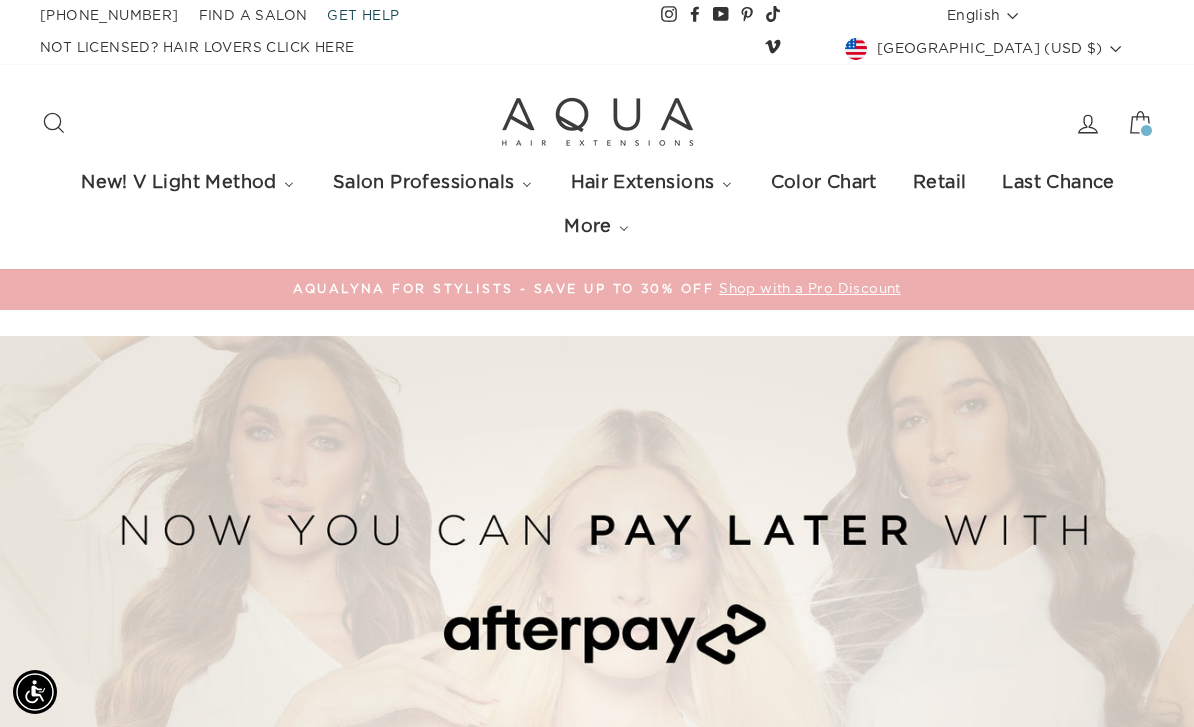click on "GET HELP" at bounding box center [363, 17] 